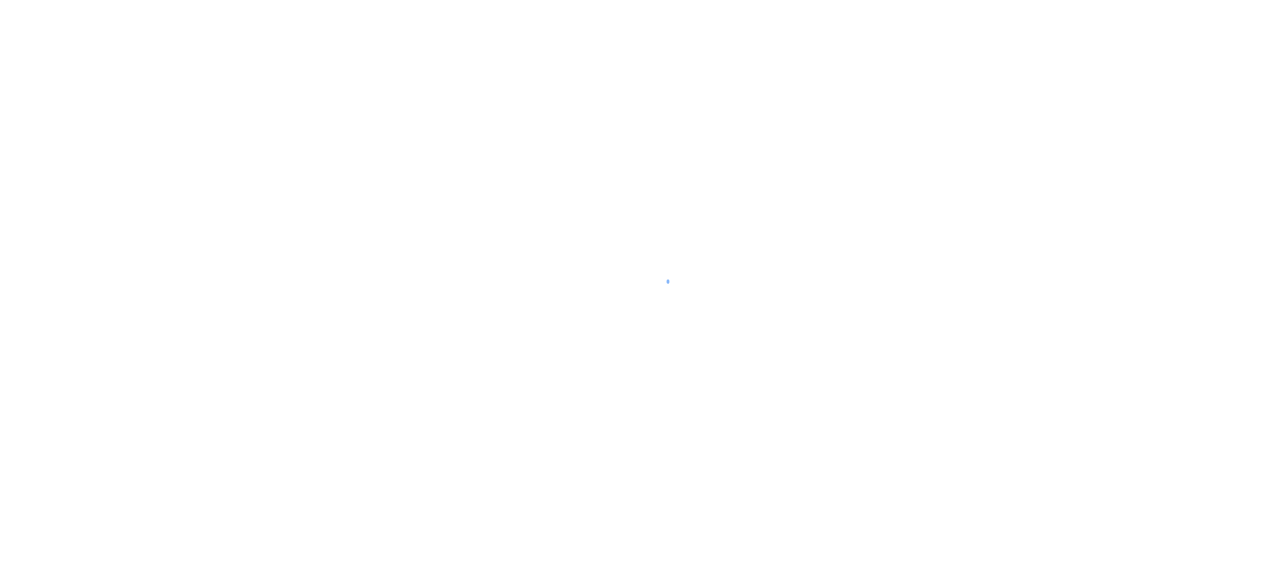 scroll, scrollTop: 0, scrollLeft: 0, axis: both 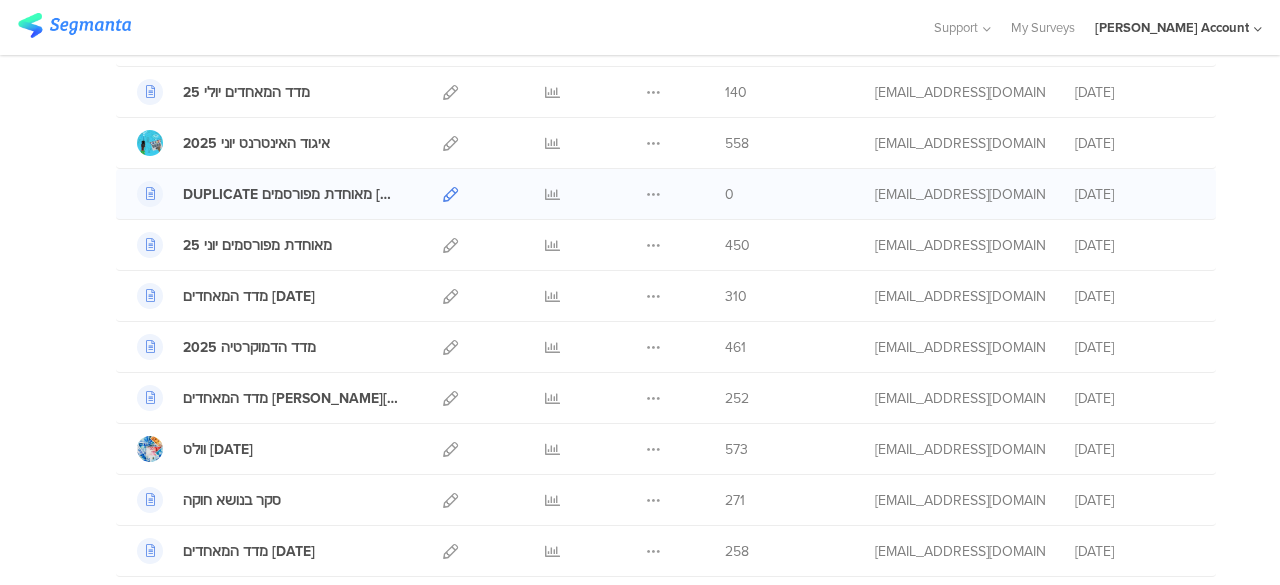 click at bounding box center (450, 194) 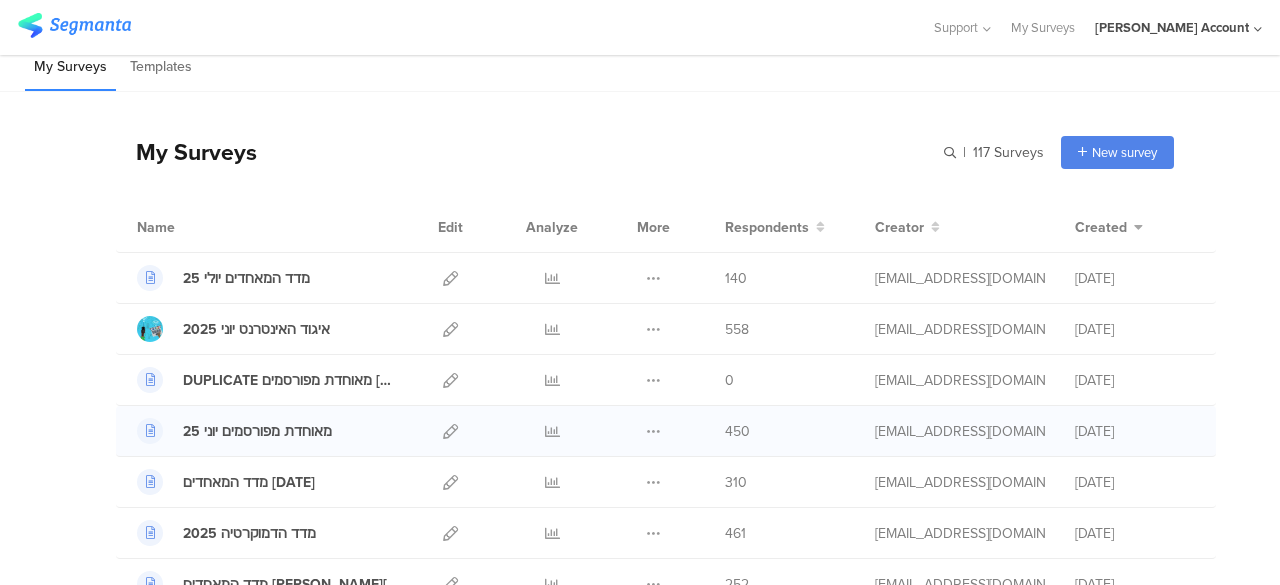 scroll, scrollTop: 0, scrollLeft: 0, axis: both 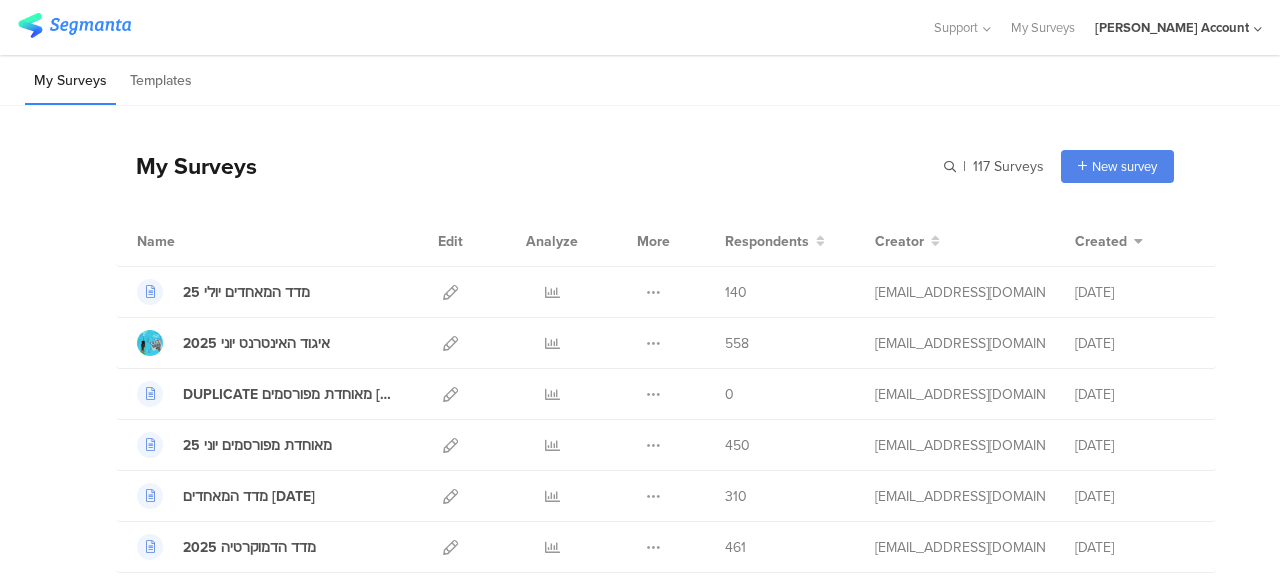 click on "My Surveys
|
117 Surveys
New survey
Start from scratch
Choose from templates" at bounding box center (645, 166) 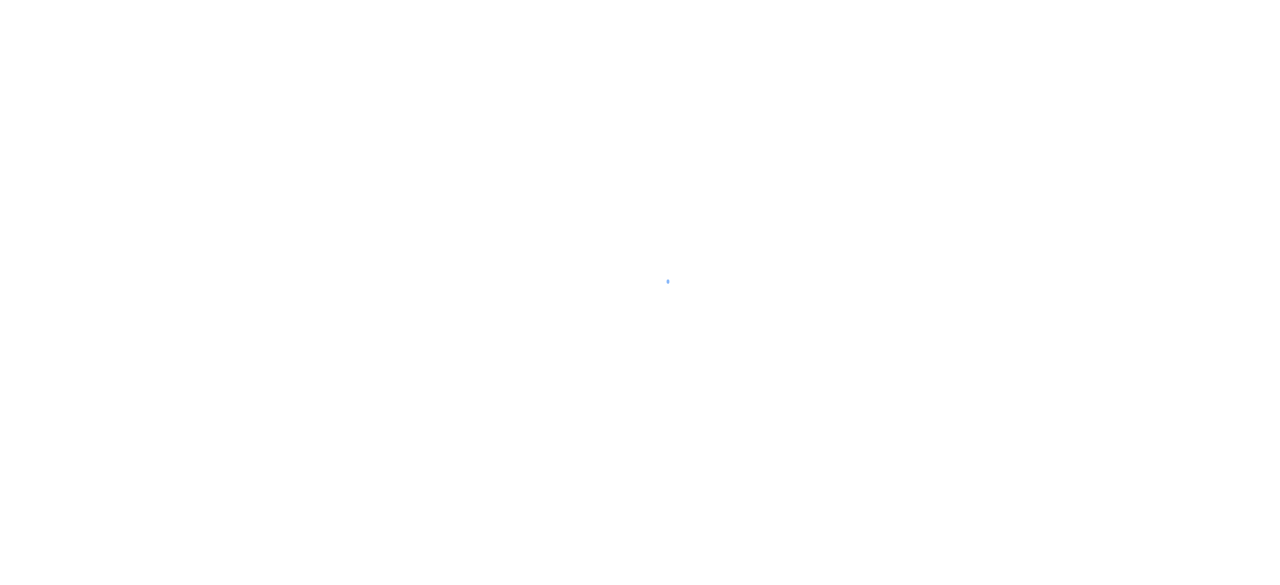scroll, scrollTop: 0, scrollLeft: 0, axis: both 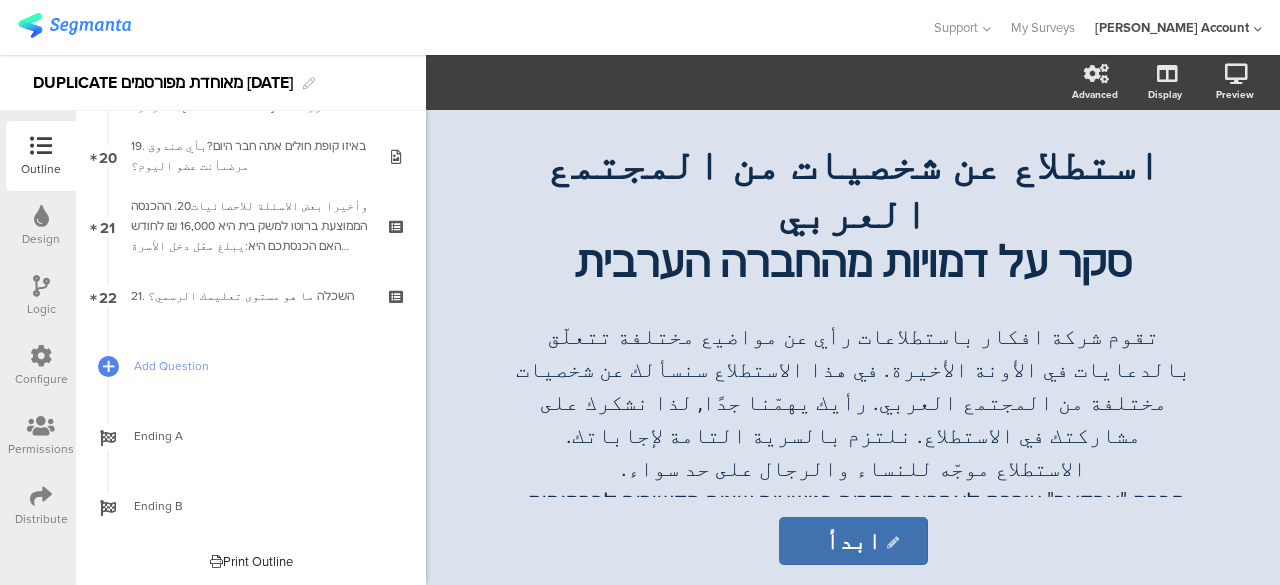 click at bounding box center (41, 286) 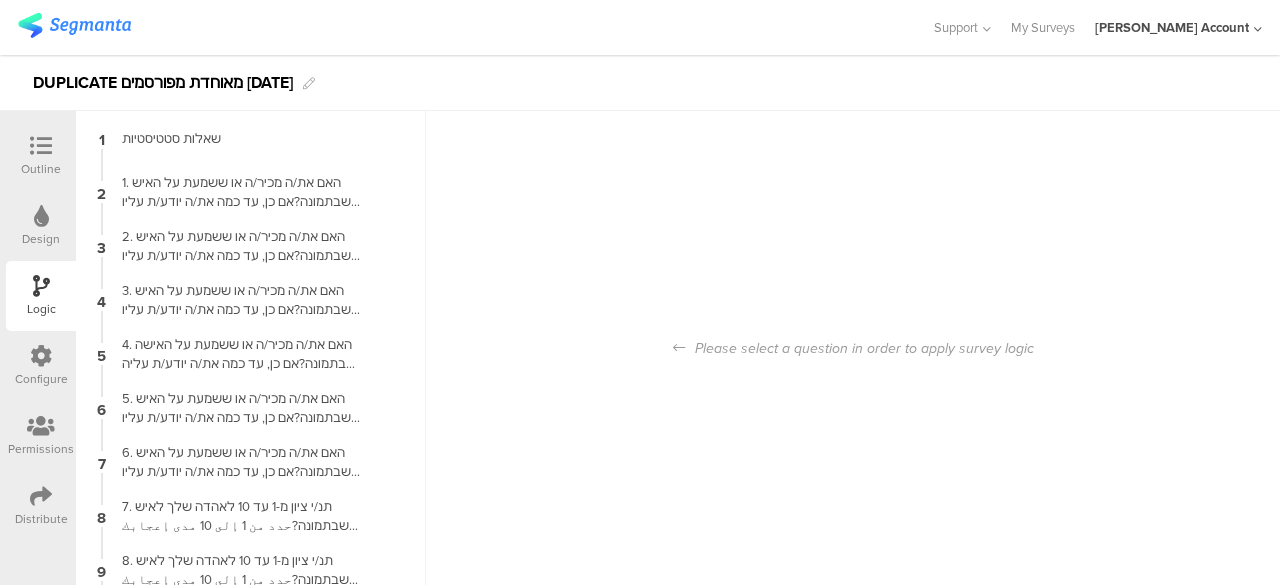 scroll, scrollTop: 0, scrollLeft: 0, axis: both 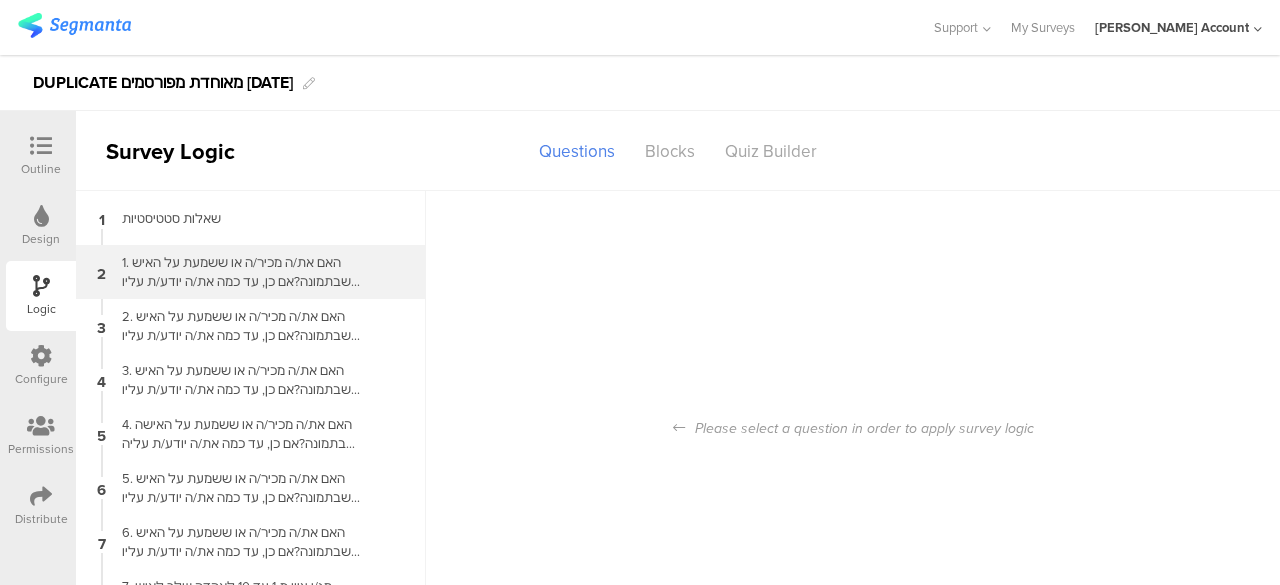 click on "1.	האם את/ה מכיר/ה או ששמעת על האיש שבתמונה?אם כן, עד כמה את/ה יודע/ת עליו פרטים?هل تعرف أو سمعتَ عن الرجل الموجود في الصورة؟إذا كان الأمر كذلك، فما مقدار المعلومات التي تعرفها عنه؟" at bounding box center (235, 272) 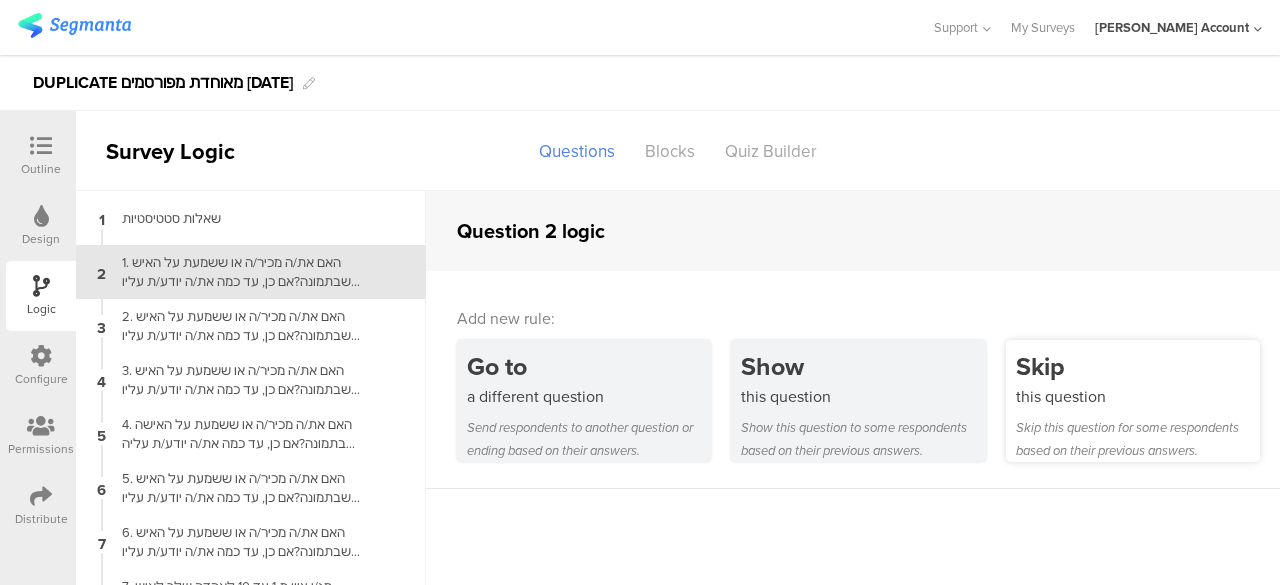 click on "Skip this question for some respondents based on their previous answers." at bounding box center (1138, 439) 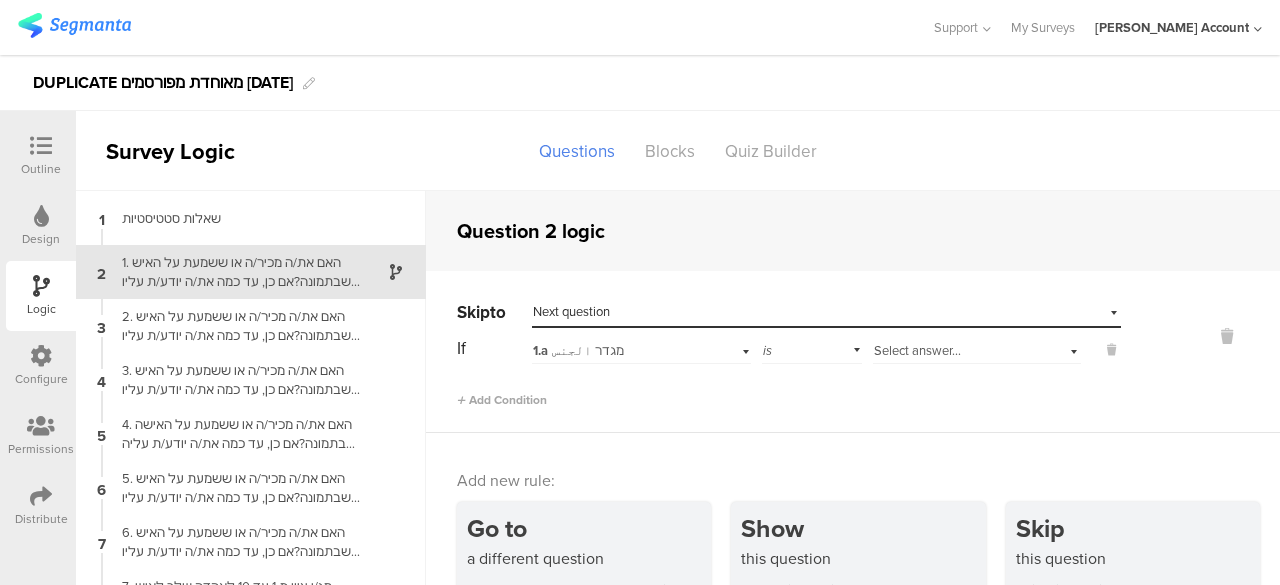 click on "Select destination...   Next question" at bounding box center (814, 312) 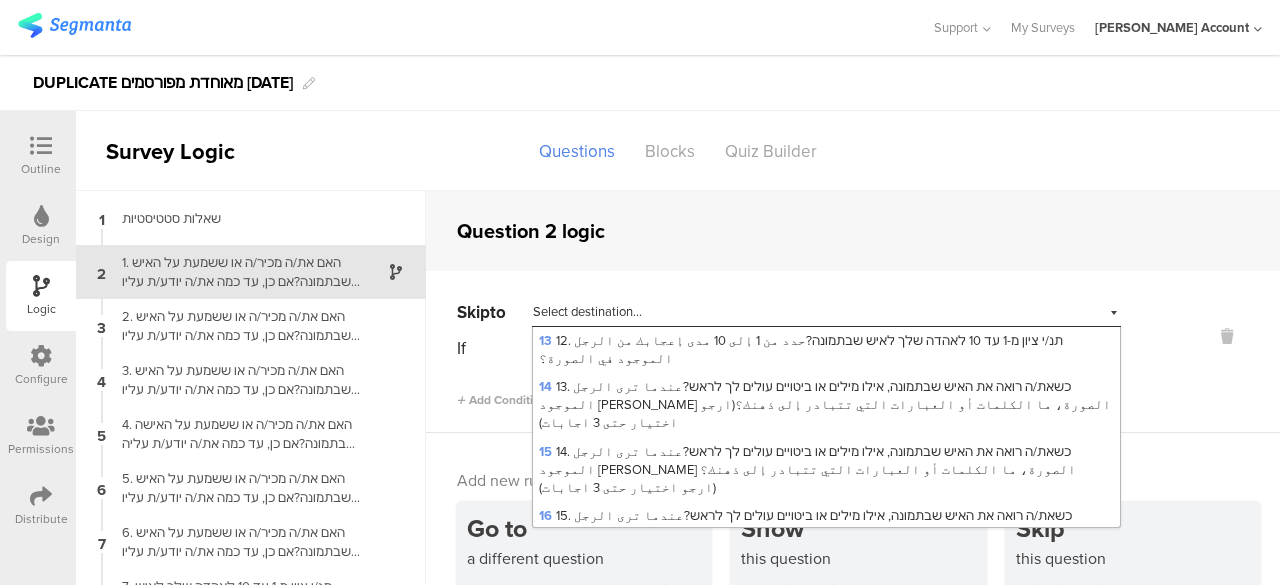 scroll, scrollTop: 756, scrollLeft: 0, axis: vertical 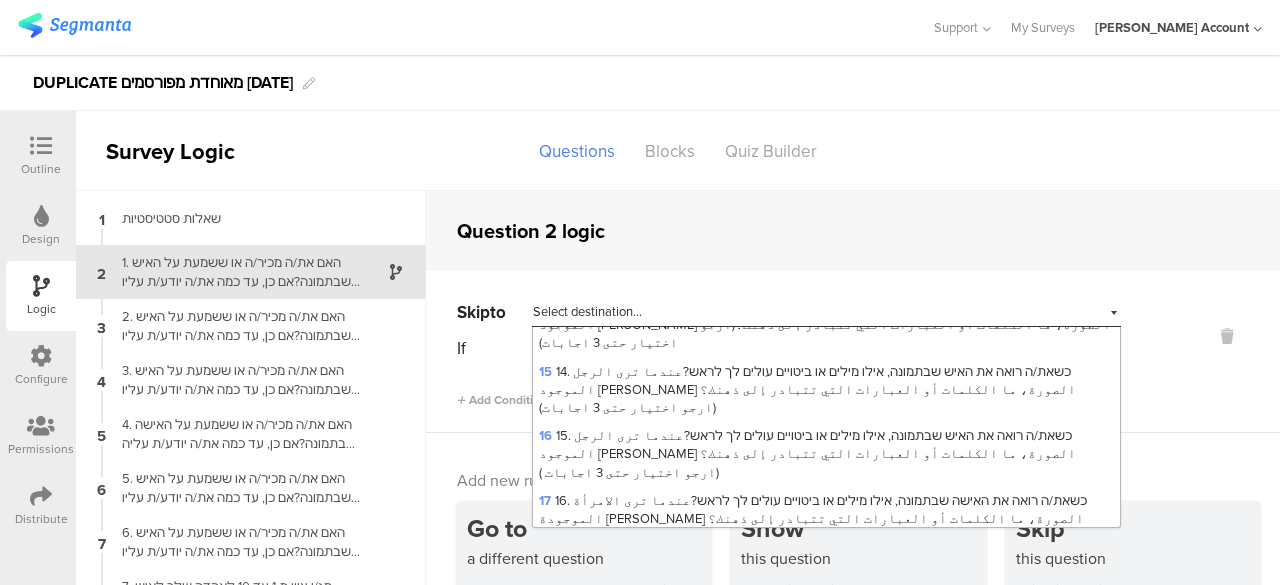 click on "22  21. השכלה ما هو مستوى تعليمك الرسمي؟" at bounding box center (674, 768) 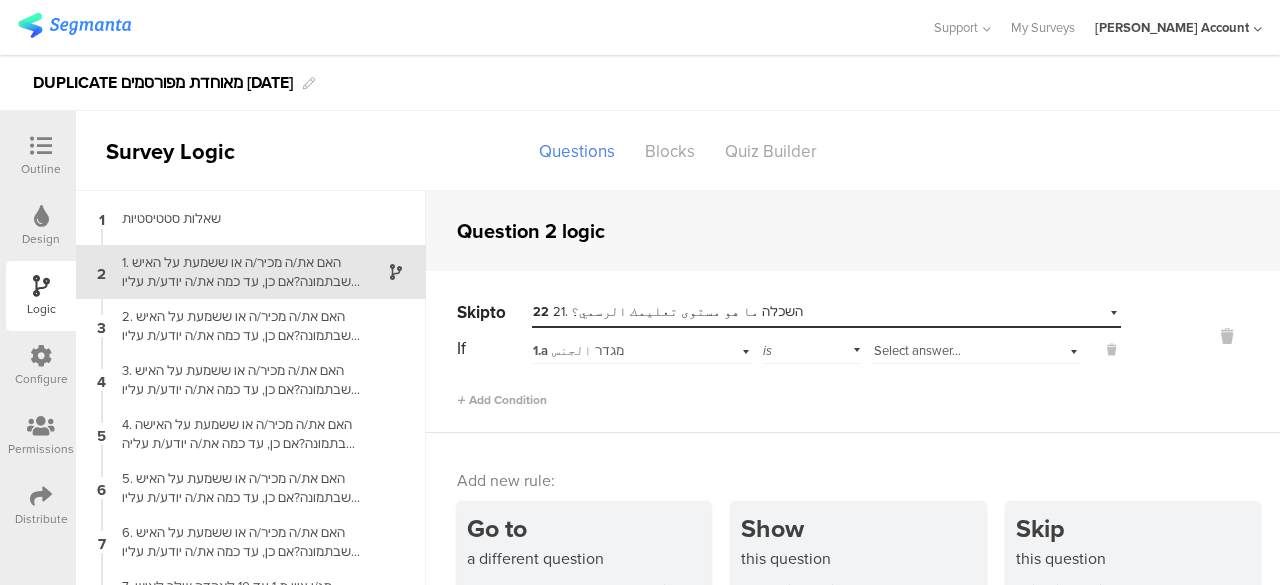 click on "Select answer..." at bounding box center (917, 350) 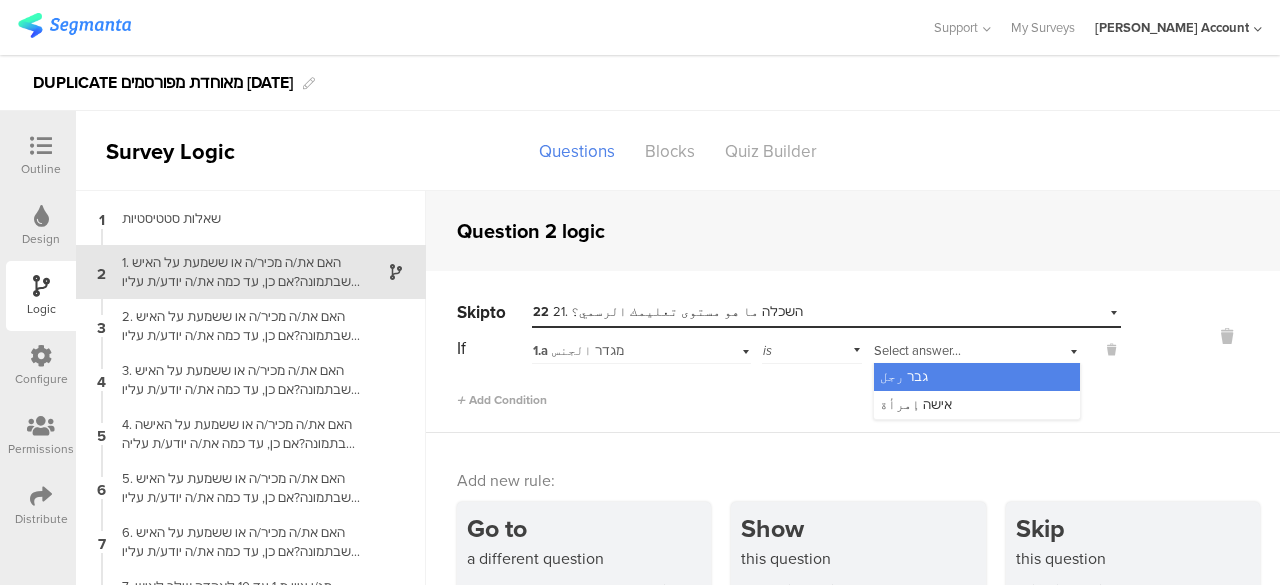 click on "גבר رجل" at bounding box center [904, 376] 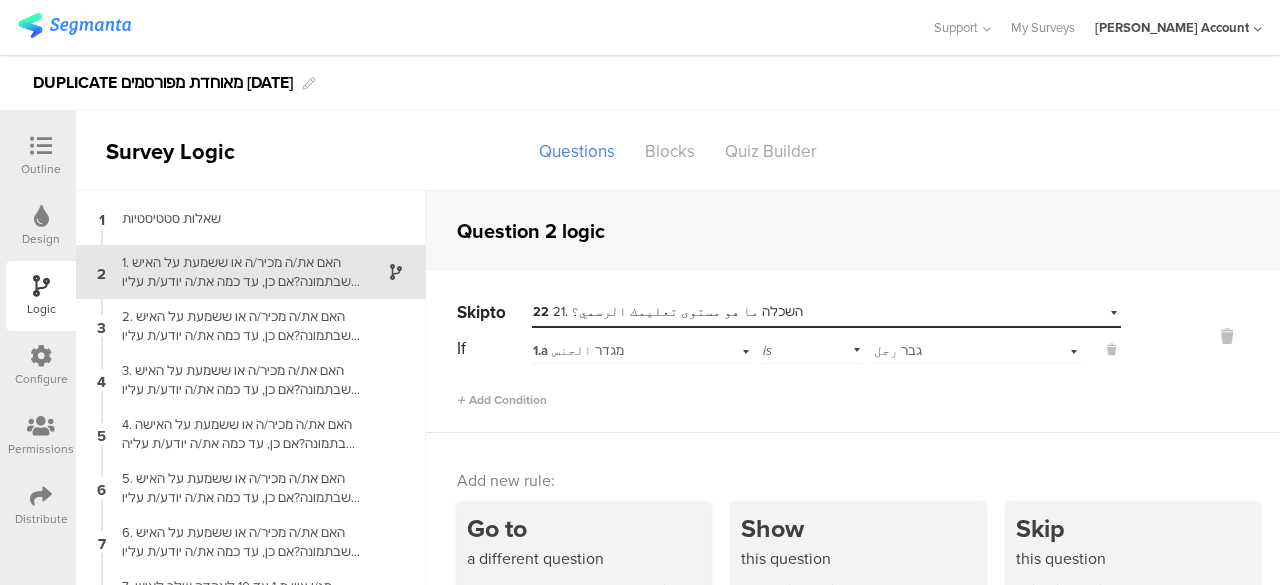 click on "Add Condition" at bounding box center (789, 391) 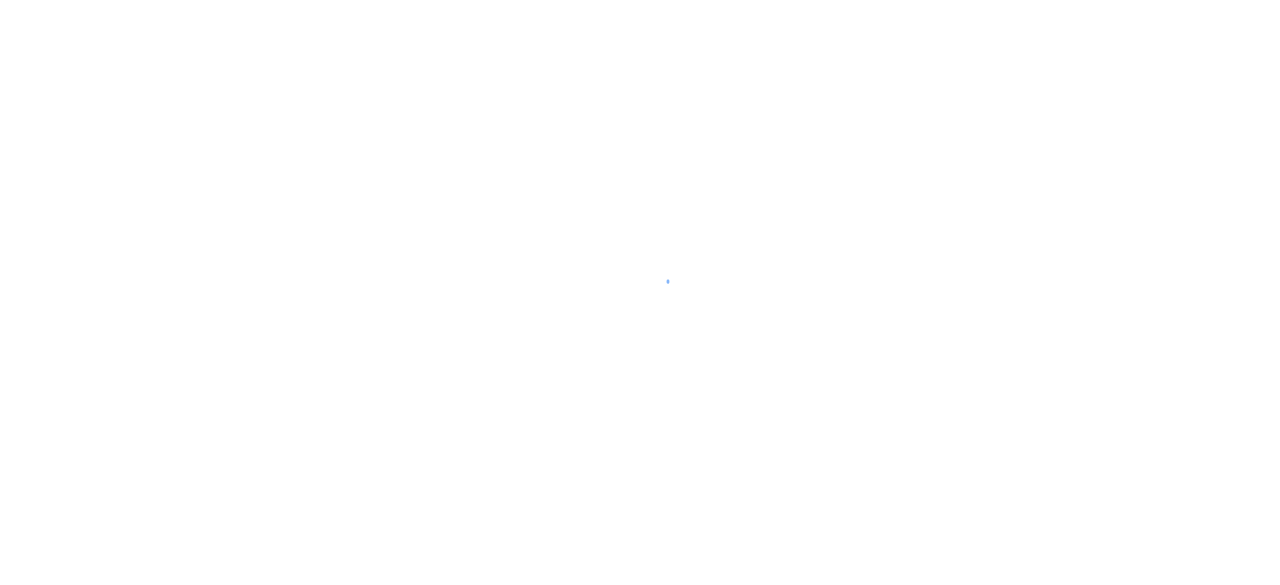 scroll, scrollTop: 0, scrollLeft: 0, axis: both 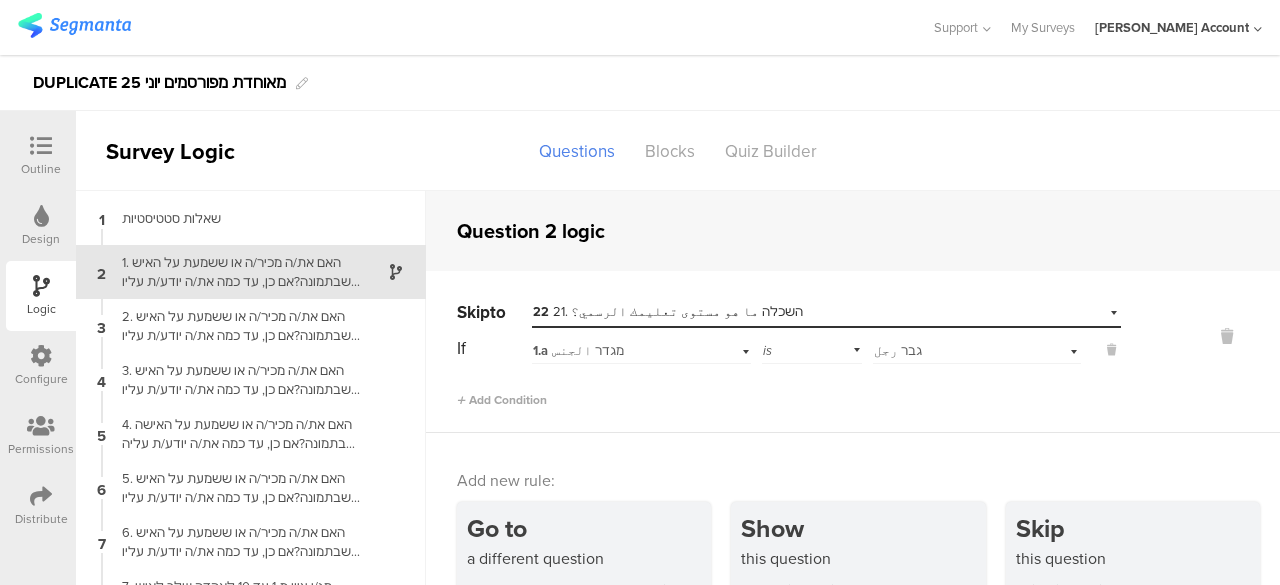 click at bounding box center (41, 146) 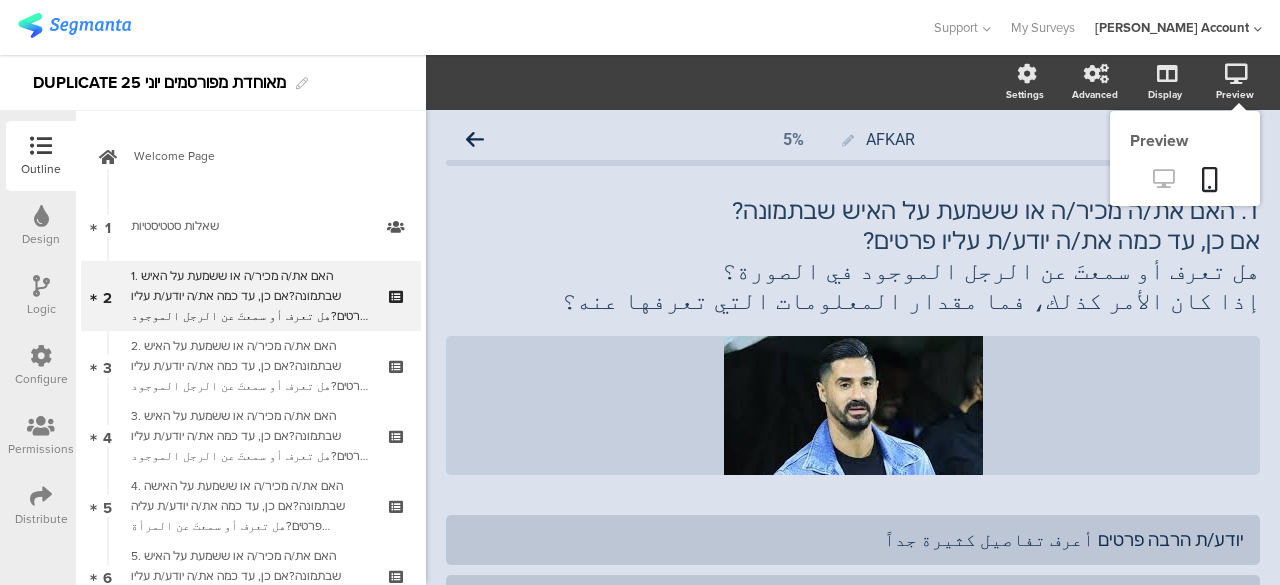 click 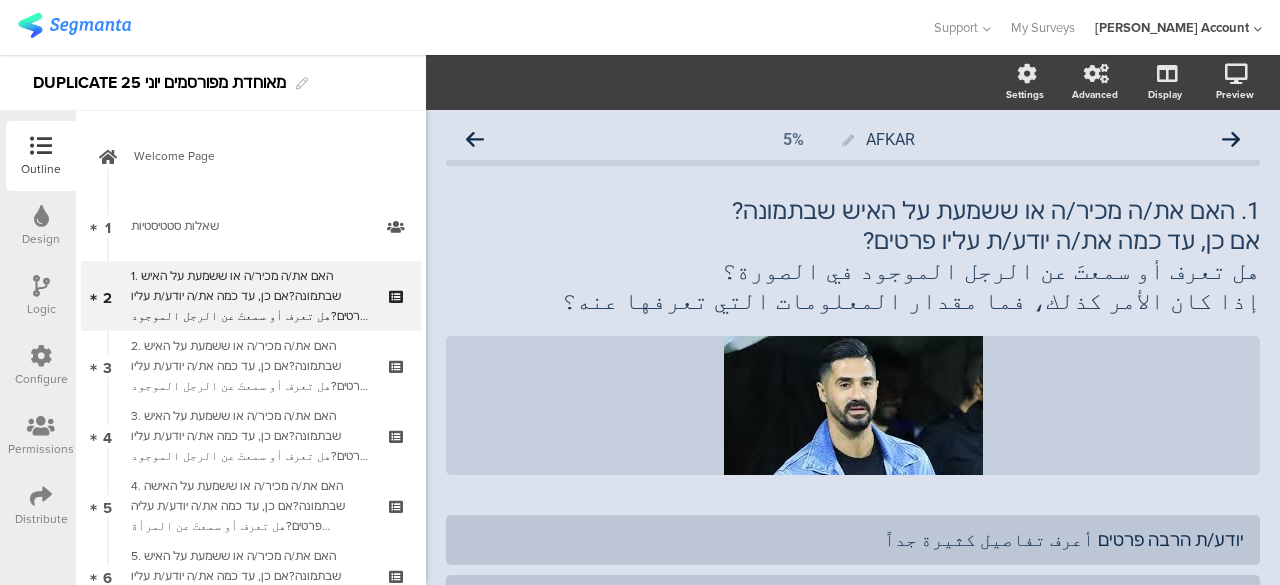 click at bounding box center [41, 286] 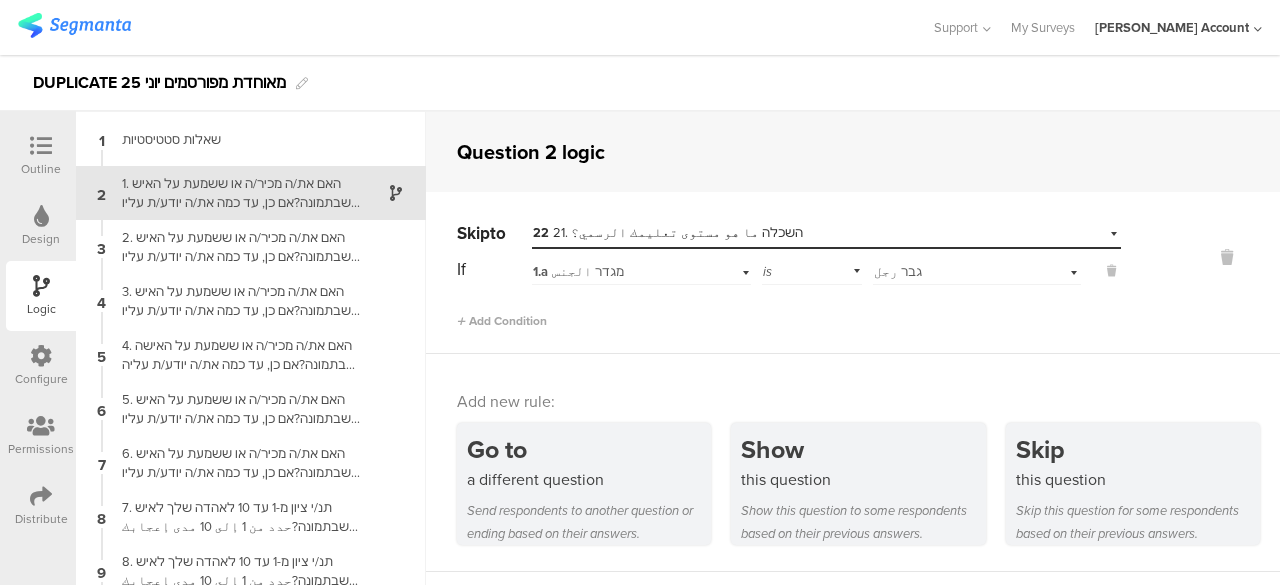 scroll, scrollTop: 80, scrollLeft: 0, axis: vertical 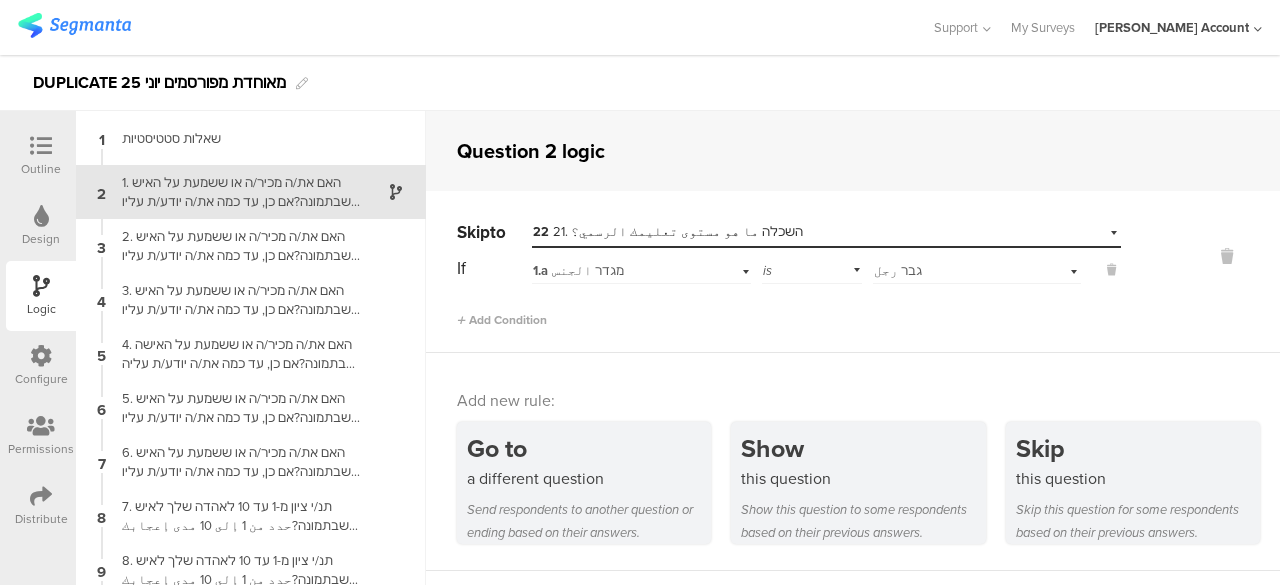 click on "22  21. השכלה ما هو مستوى تعليمك الرسمي؟" at bounding box center [668, 231] 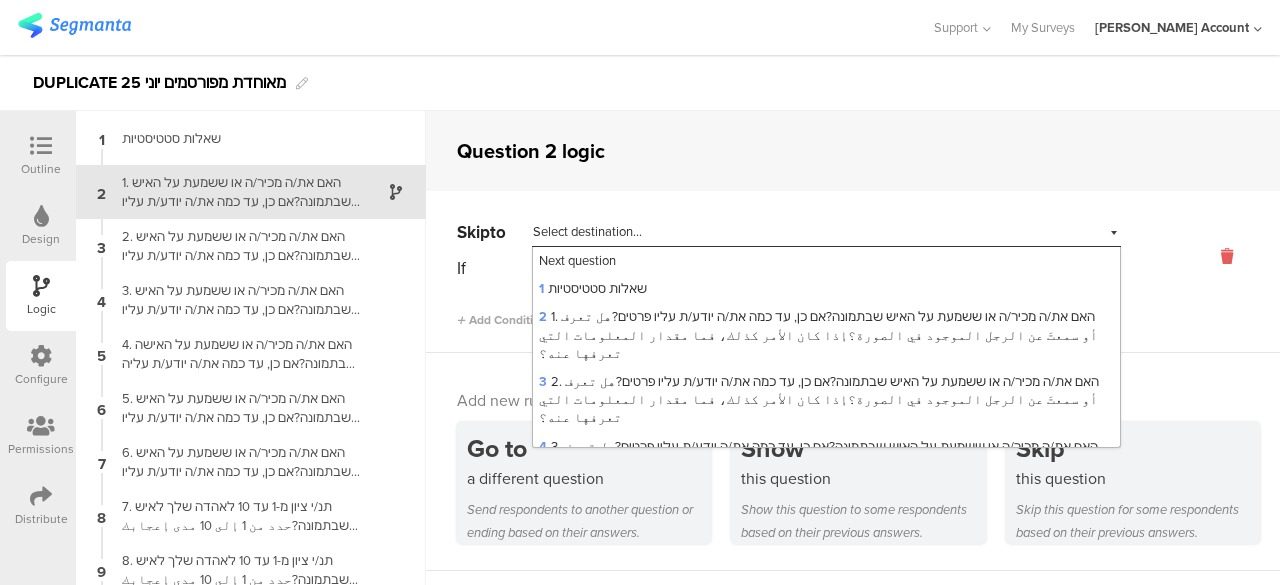 click at bounding box center [1227, 256] 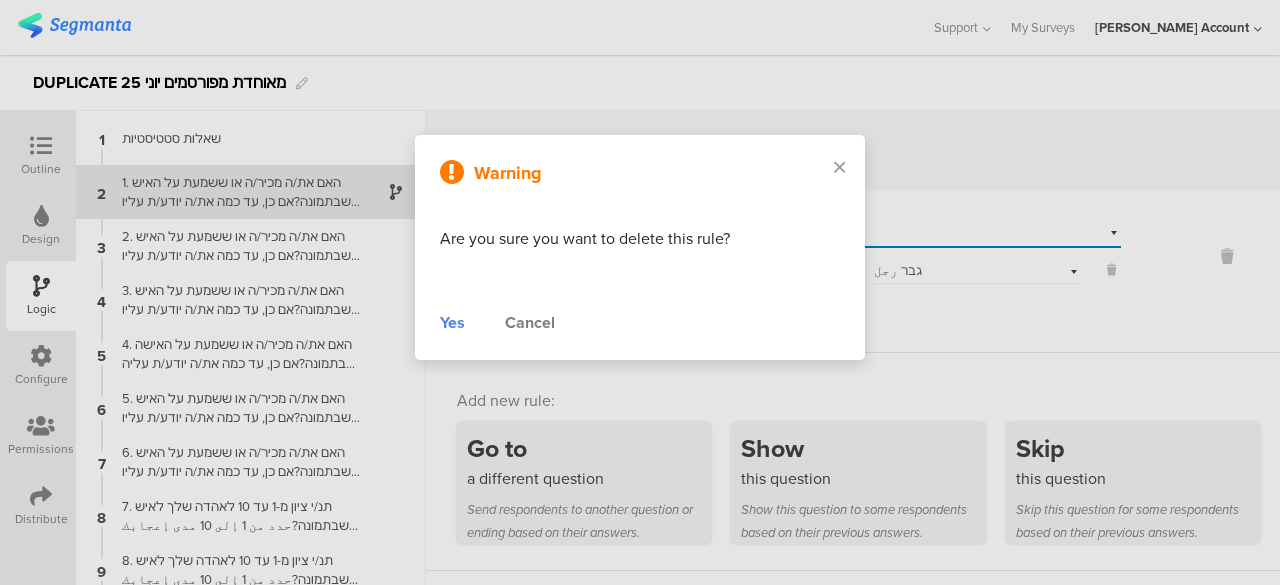 click on "Yes" at bounding box center (452, 323) 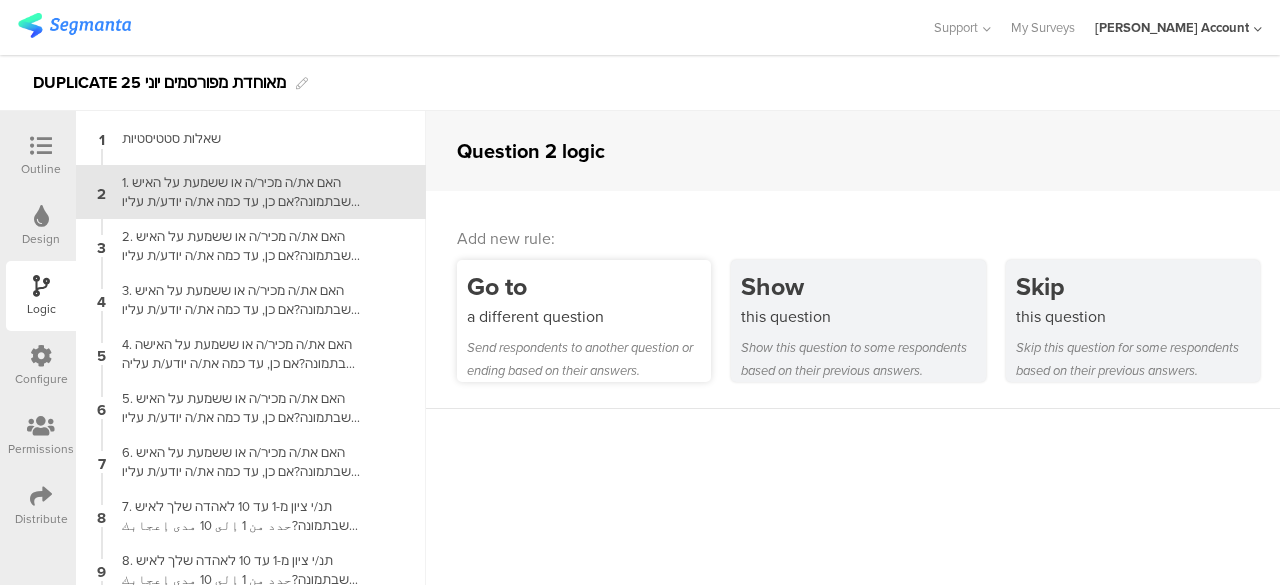 click on "Go to
a different question
Send respondents to another question or ending based on their answers." at bounding box center [584, 321] 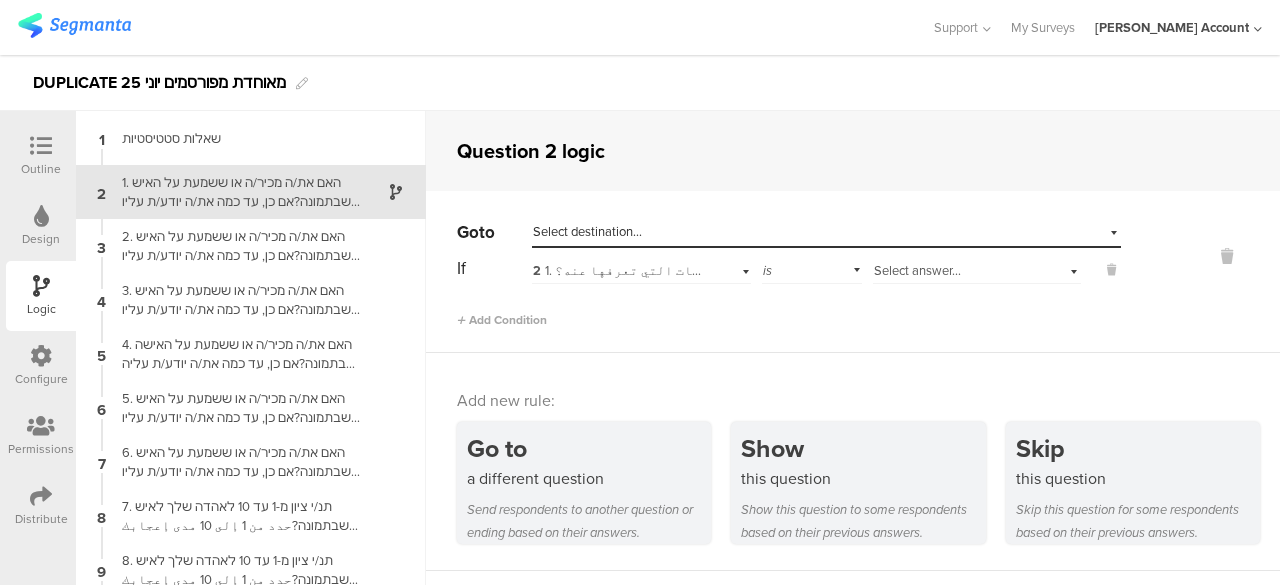 click on "Select destination..." at bounding box center (826, 232) 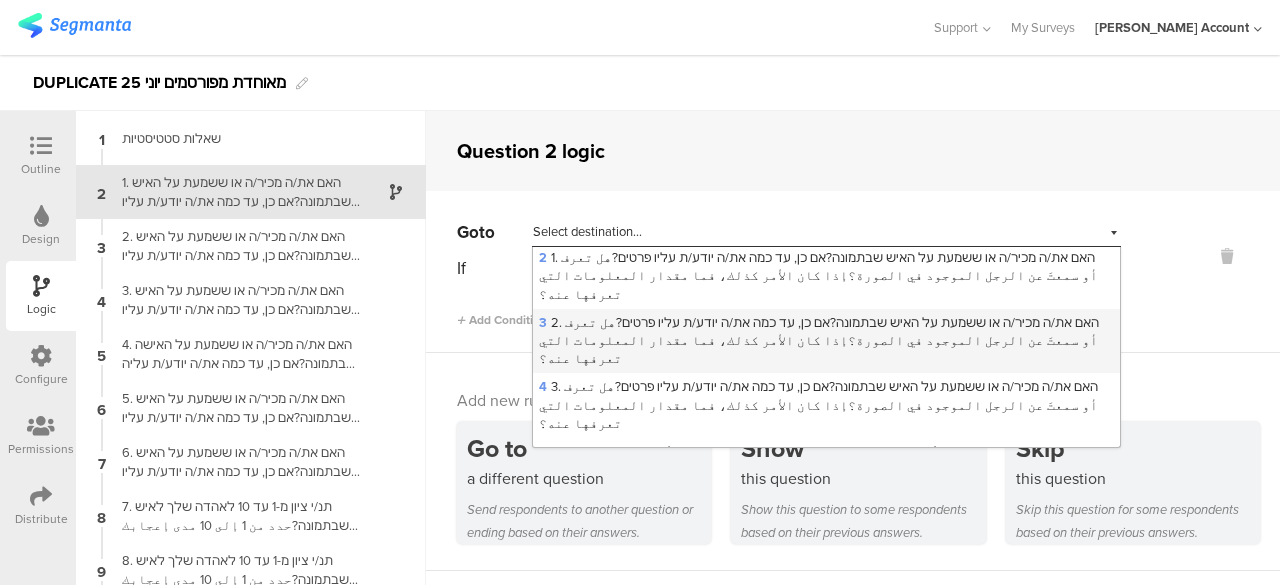 scroll, scrollTop: 0, scrollLeft: 0, axis: both 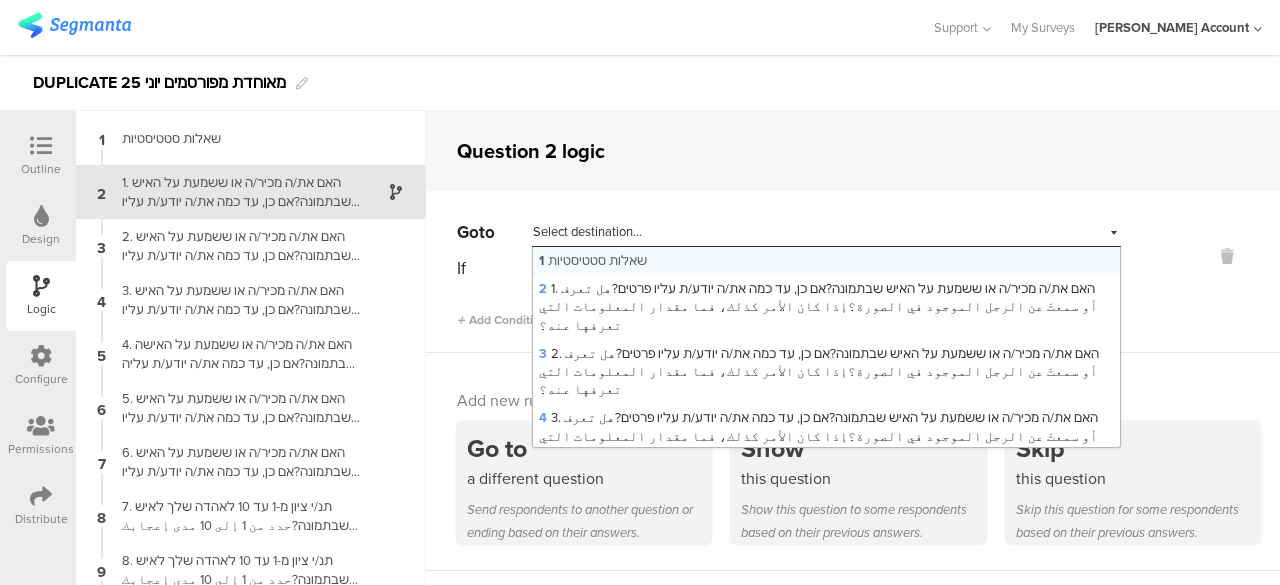 click on "Go  to Select destination...
1  שאלות סטטיסטיות
2  1.	האם את/ה מכיר/ה או ששמעת על האיש שבתמונה?אם כן, עד כמה את/ה יודע/ת עליו פרטים?هل تعرف أو سمعتَ عن الرجل الموجود في الصورة؟إذا كان الأمر كذلك، فما مقدار المعلومات التي تعرفها عنه؟
3  2.	האם את/ה מכיר/ה או ששמעת על האיש שבתמונה?אם כן, עד כמה את/ה יודע/ת עליו פרטים?هل تعرف أو سمعتَ عن الرجل الموجود في الصورة؟إذا كان الأمر كذلك، فما مقدار المعلومات التي تعرفها عنه؟
4
5
6
7
8
9
10  11  12" at bounding box center (853, 272) 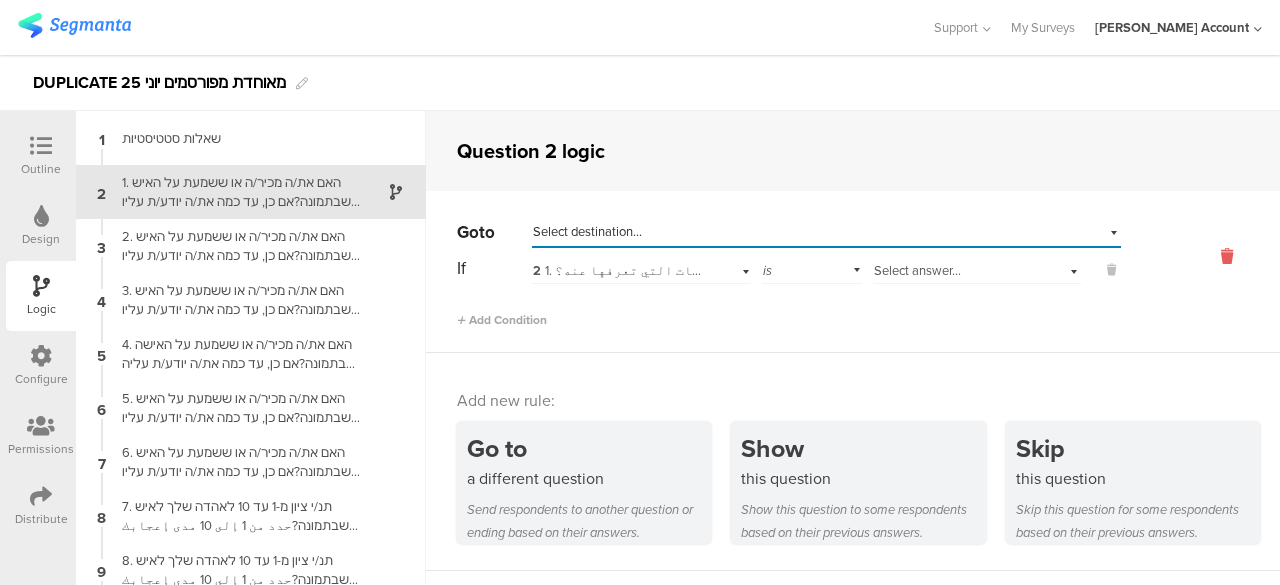 click at bounding box center (1227, 256) 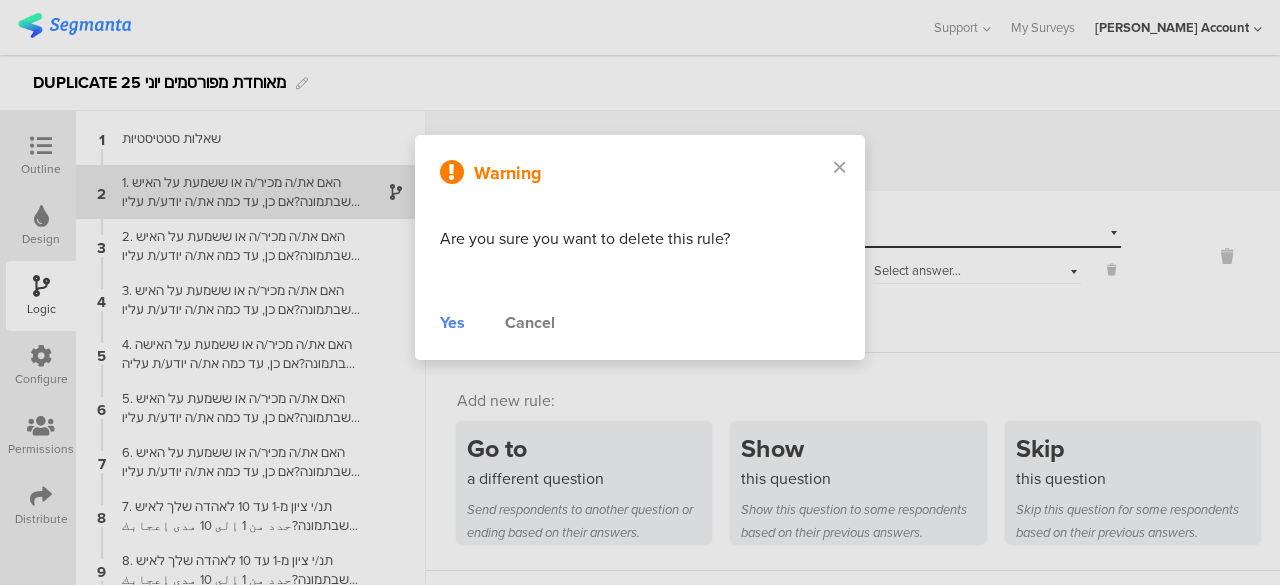 click on "Cancel" at bounding box center [530, 323] 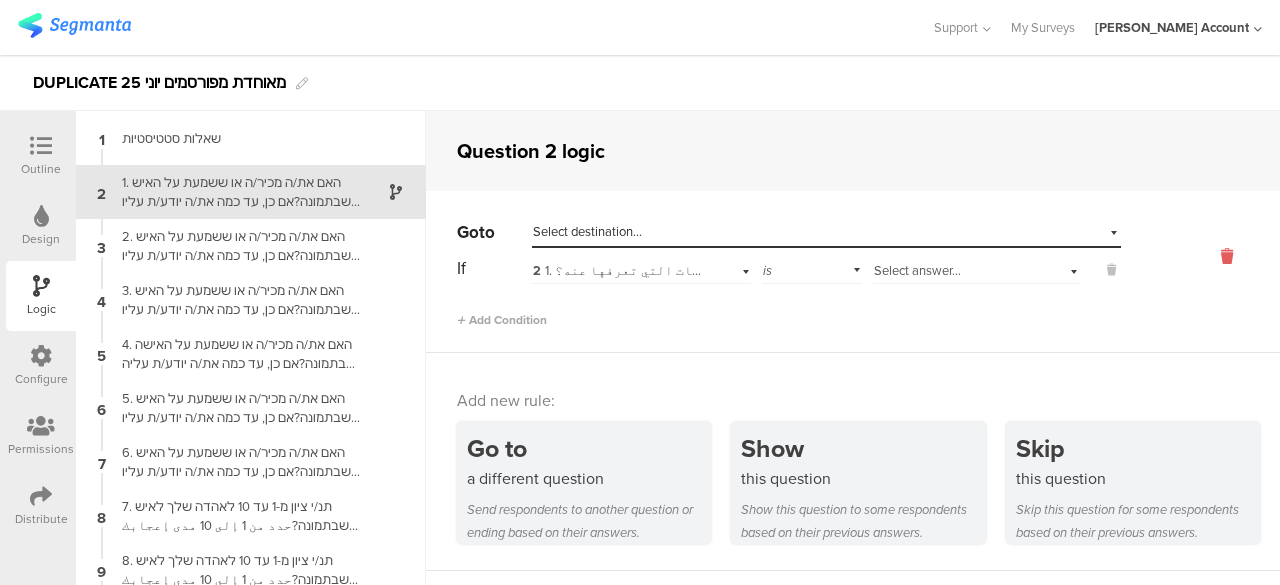 click at bounding box center (1227, 256) 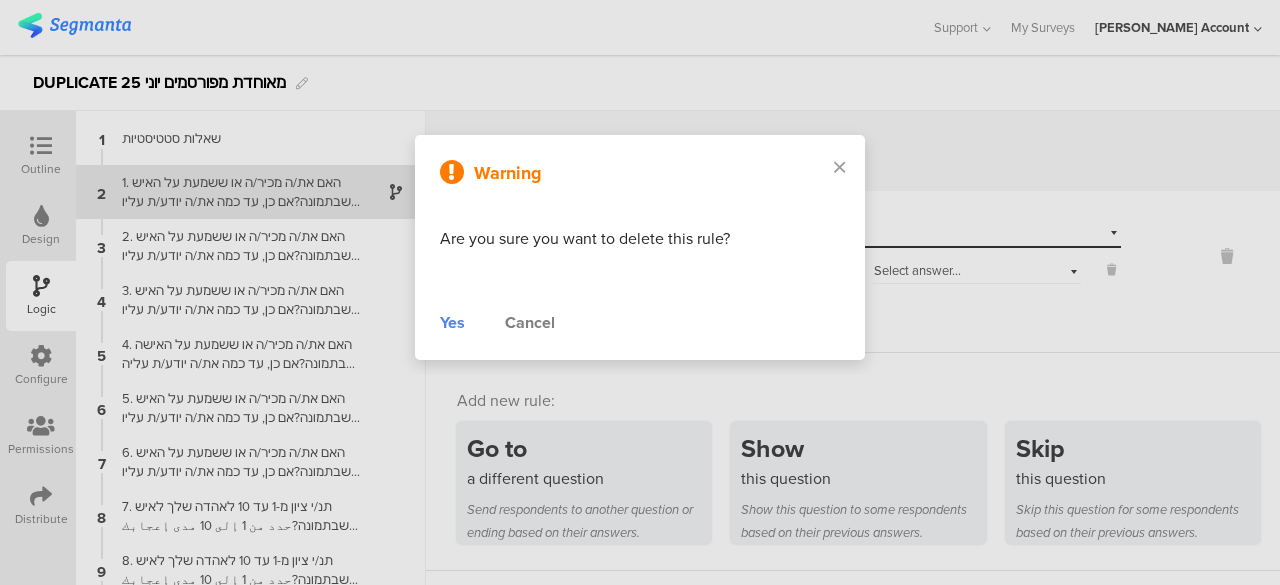 click on "Yes" at bounding box center [452, 323] 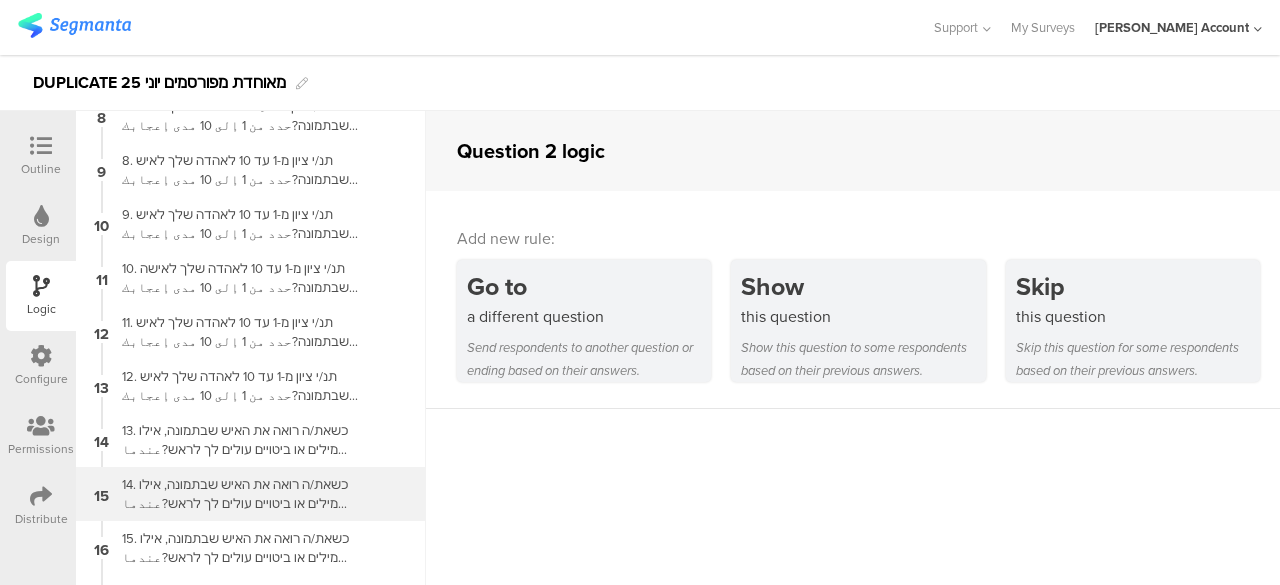 scroll, scrollTop: 713, scrollLeft: 0, axis: vertical 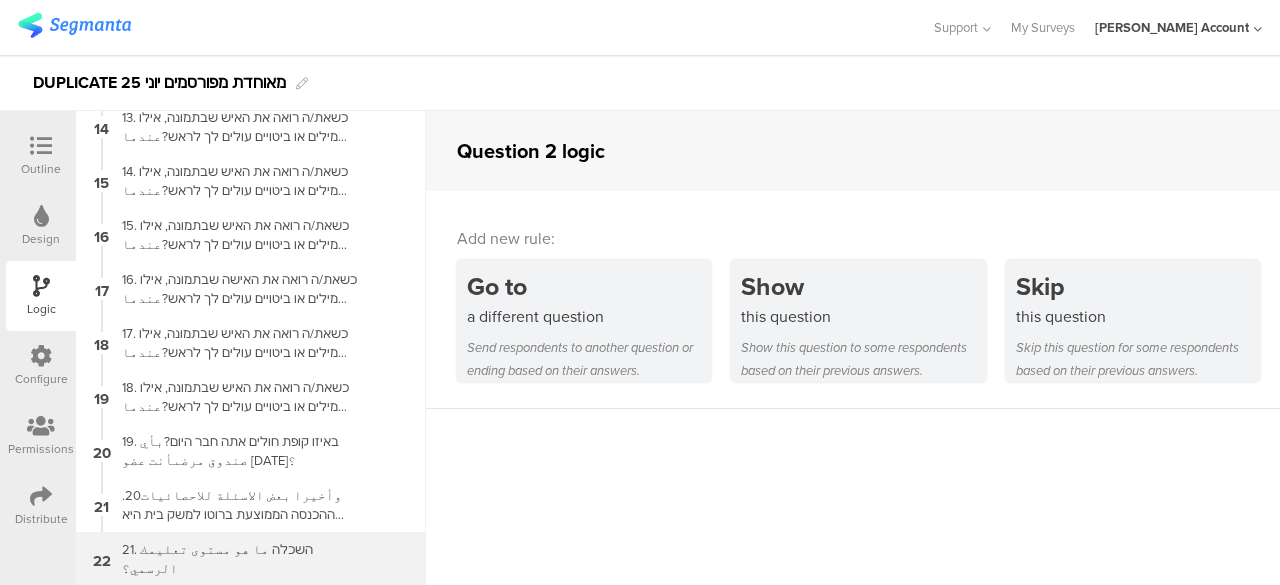click on "21. השכלה ما هو مستوى تعليمك الرسمي؟" at bounding box center [235, 559] 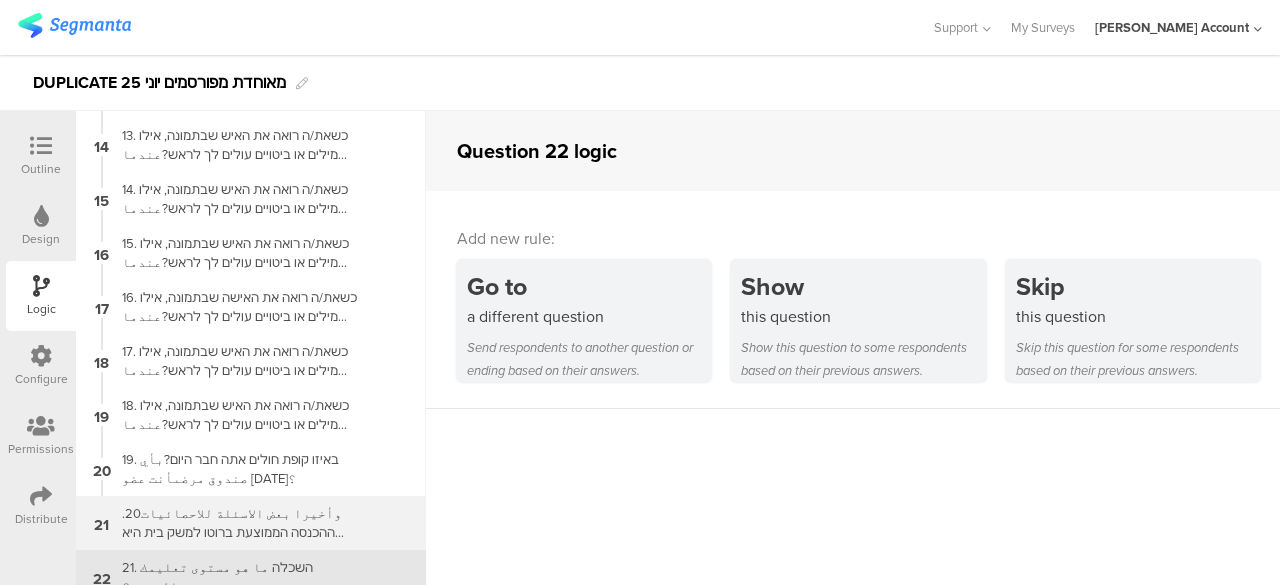 scroll, scrollTop: 713, scrollLeft: 0, axis: vertical 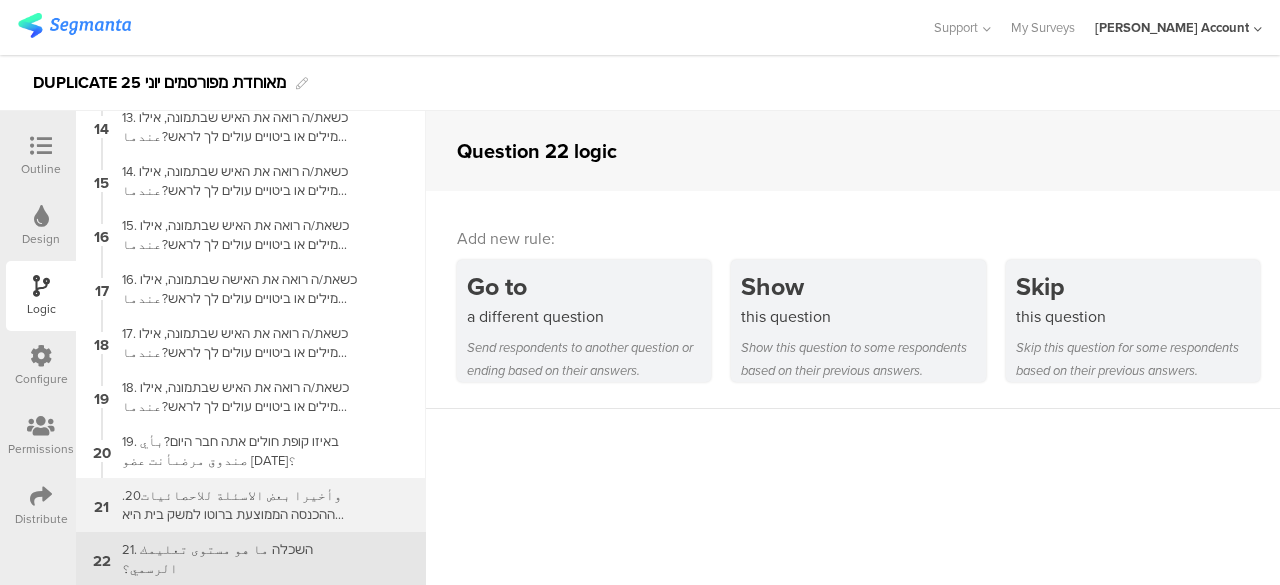 click on "وأخيرا بعض الاسئلة للاحصائيات20.	ההכנסה הממוצעת ברוטו למשק בית היא 16,000 ₪ לחודש האם הכנסתכם היא:يبلغ معّل ​​دخل الأسرة الإجمالي ١٦,٠٠٠ شيكل شهريًا. هل دخلكم:" at bounding box center [235, 505] 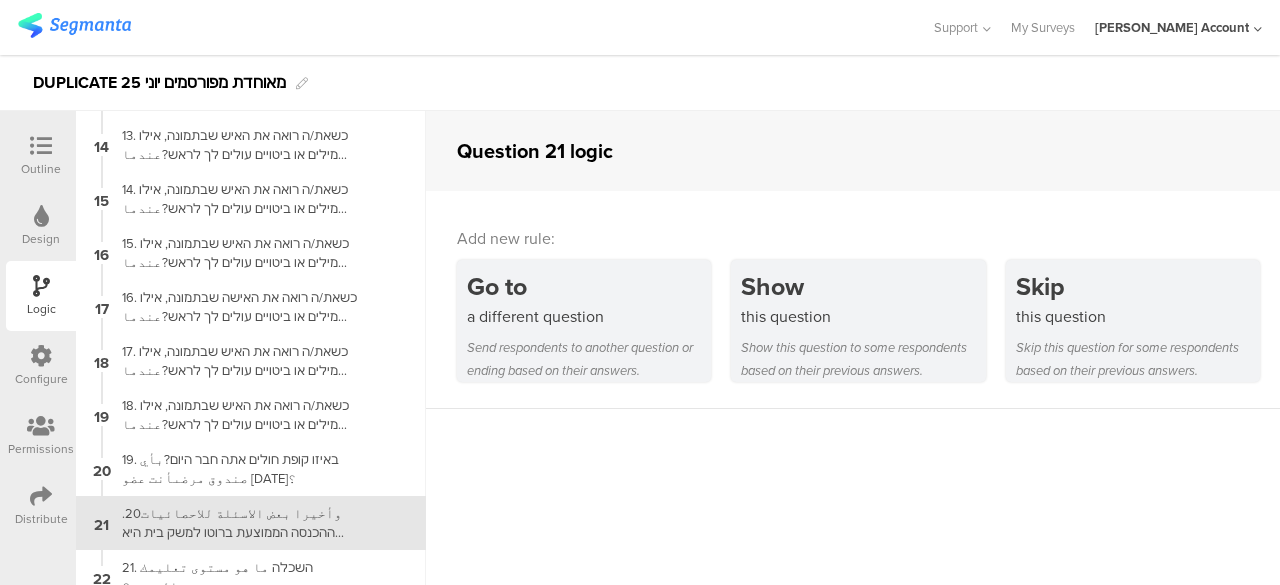 scroll, scrollTop: 713, scrollLeft: 0, axis: vertical 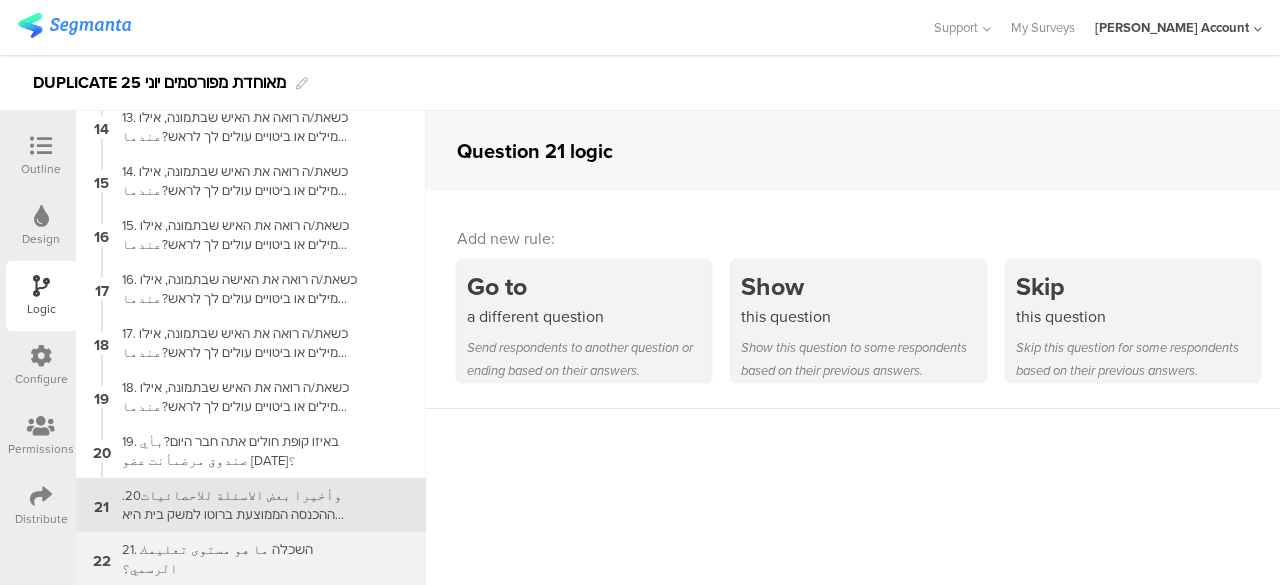 click on "21. השכלה ما هو مستوى تعليمك الرسمي؟" at bounding box center (235, 559) 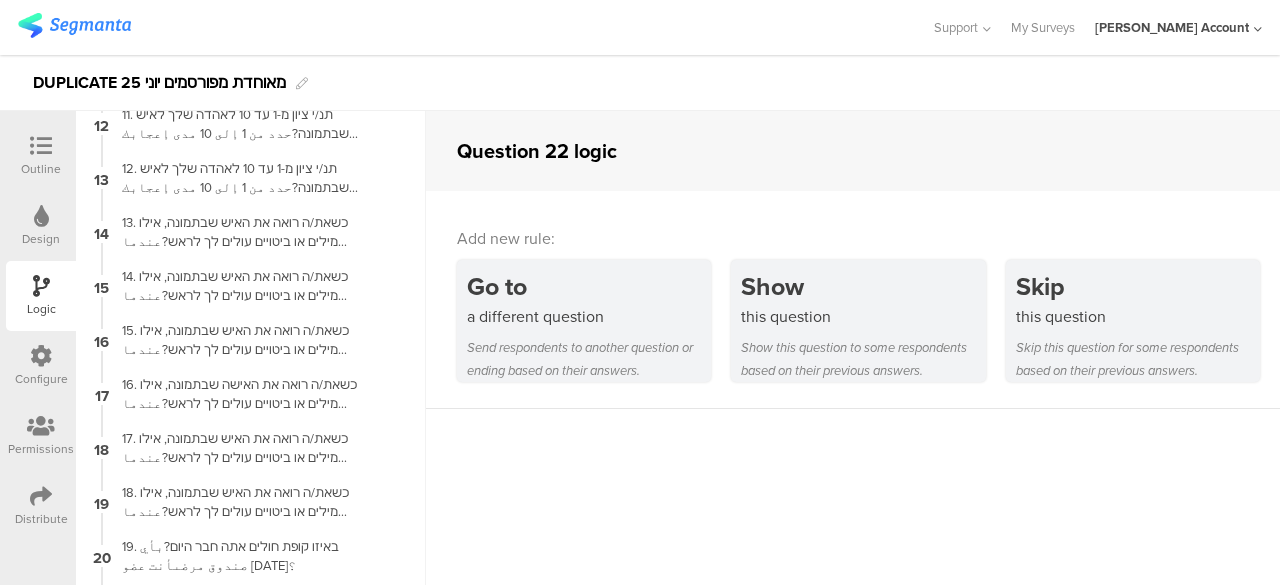 scroll, scrollTop: 713, scrollLeft: 0, axis: vertical 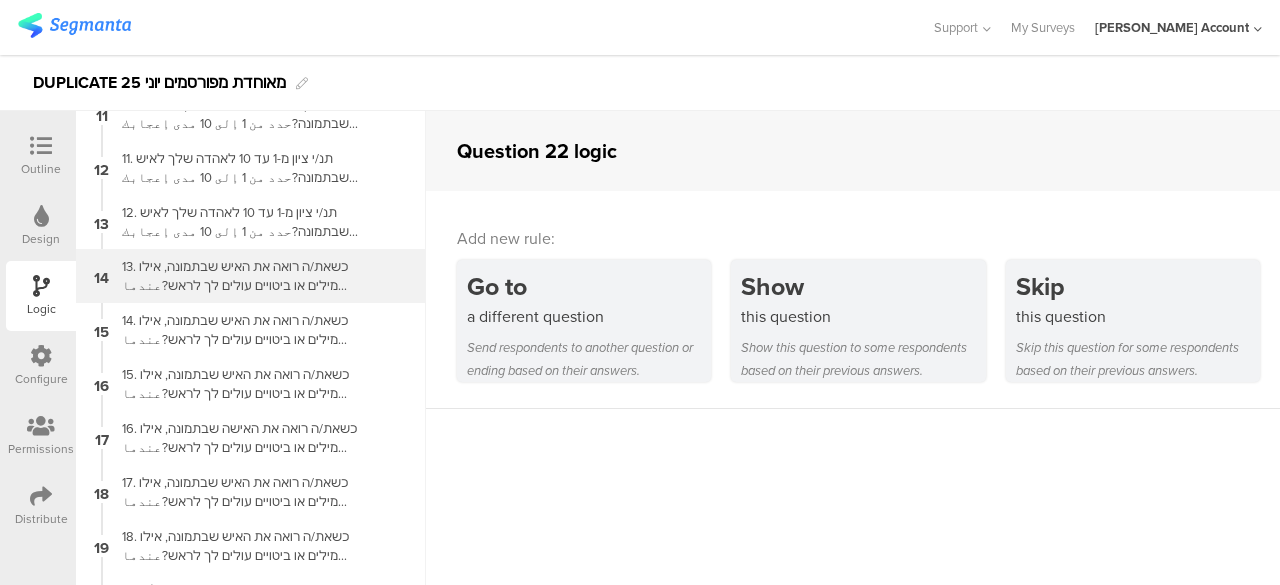 click on "13.	כשאת/ה רואה את האיש שבתמונה, אילו מילים או ביטויים עולים לך לראש?عندما ترى الرجل الموجود في الصورة، ما الكلمات أو العبارات التي تتبادر إلى ذهنك؟(ارجو اختيار حتى  3  اجابات)" at bounding box center (235, 276) 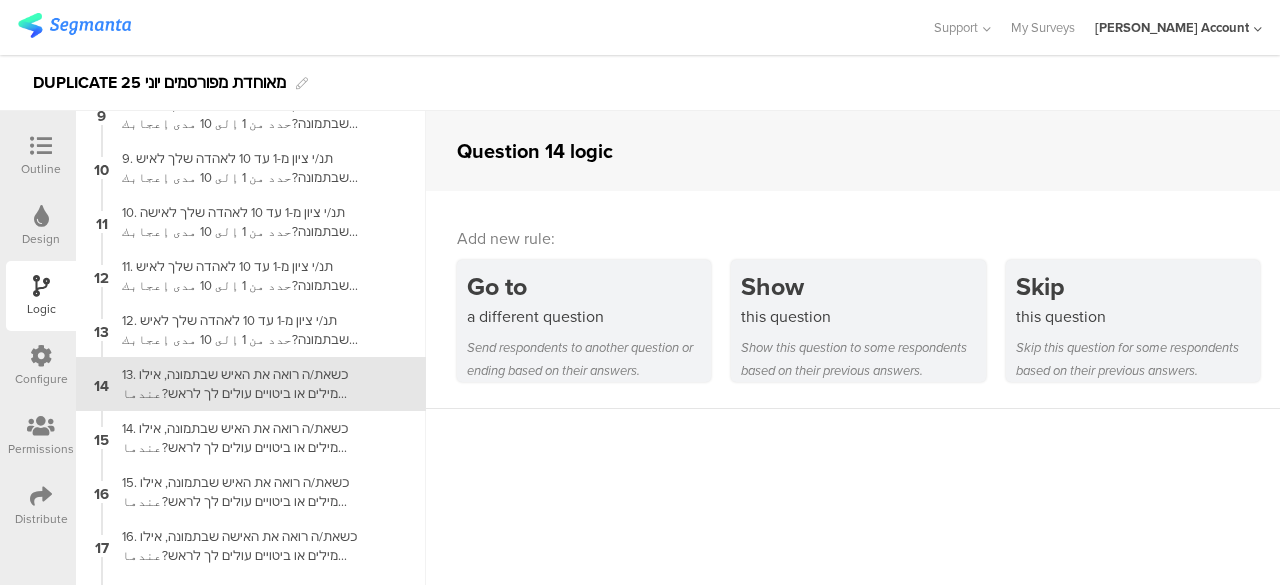 scroll, scrollTop: 492, scrollLeft: 0, axis: vertical 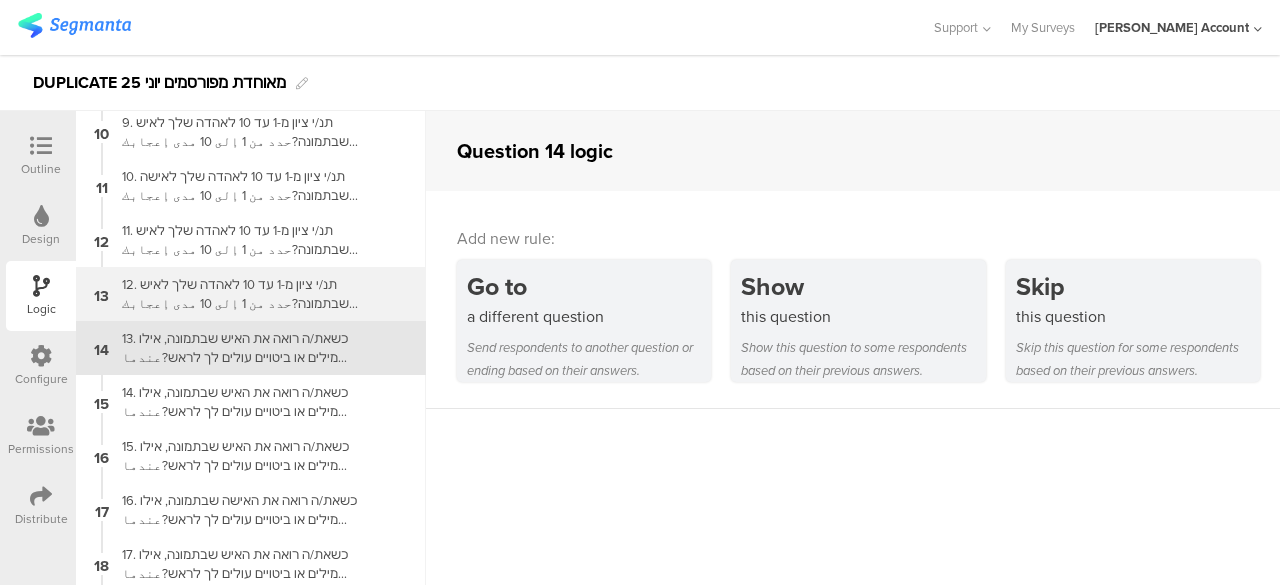 click on "12.	תנ/י ציון מ-1 עד 10 לאהדה שלך לאיש שבתמונה?حدد من 1 إلى 10 مدى إعجابك من الرجل الموجود في الصورة؟" at bounding box center [235, 294] 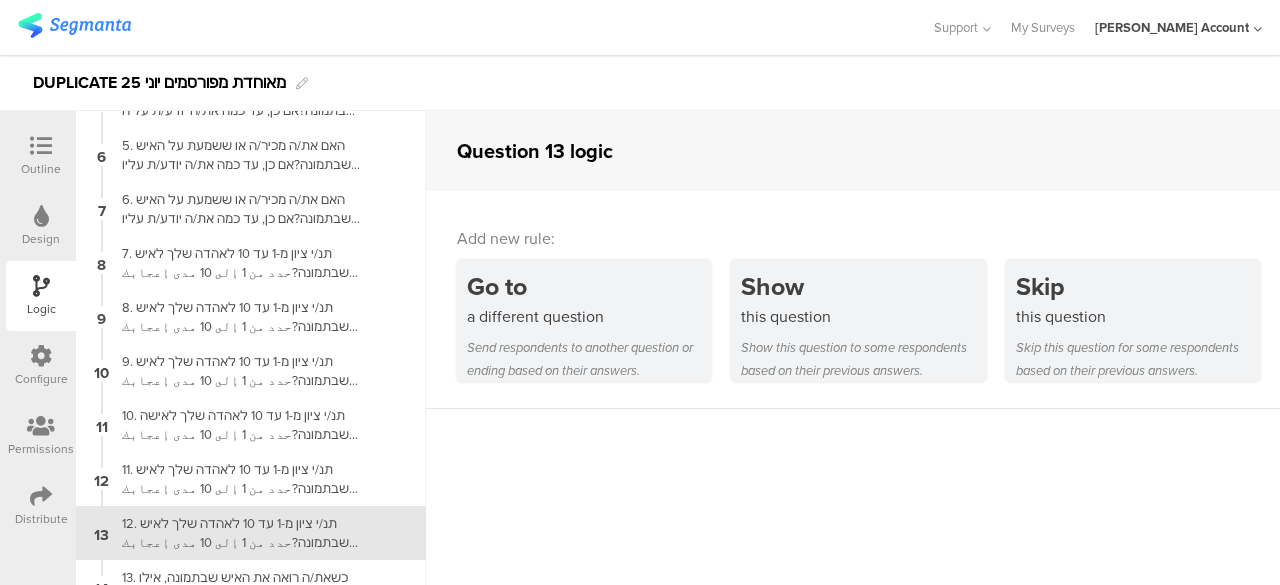 scroll, scrollTop: 438, scrollLeft: 0, axis: vertical 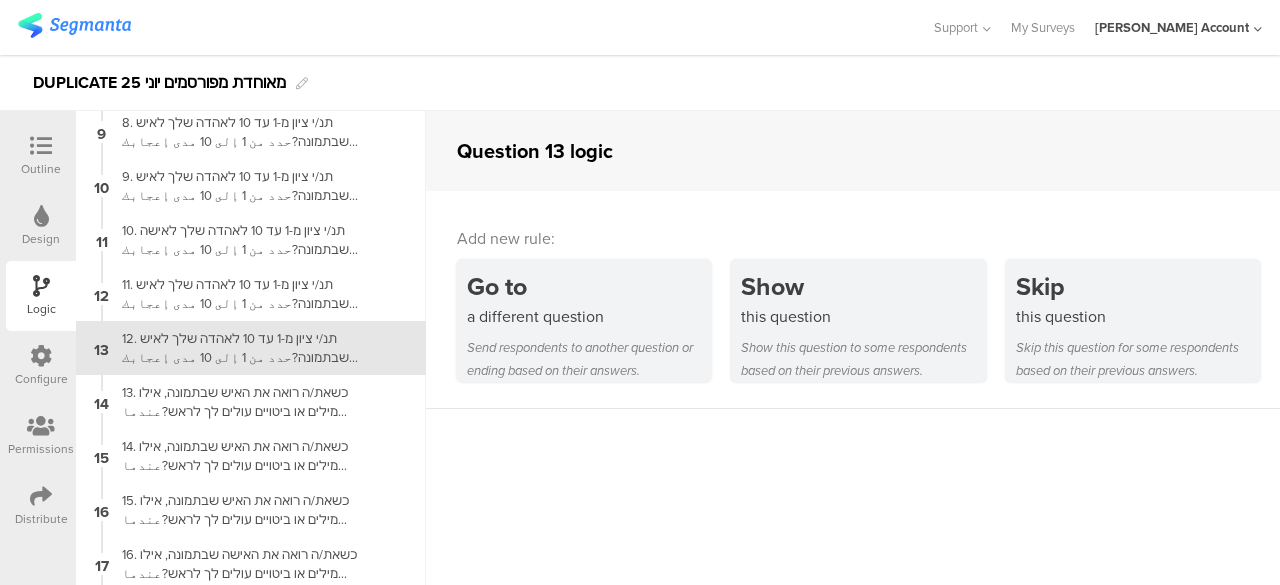 click on "12.	תנ/י ציון מ-1 עד 10 לאהדה שלך לאיש שבתמונה?حدد من 1 إلى 10 مدى إعجابك من الرجل الموجود في الصورة؟" at bounding box center [235, 348] 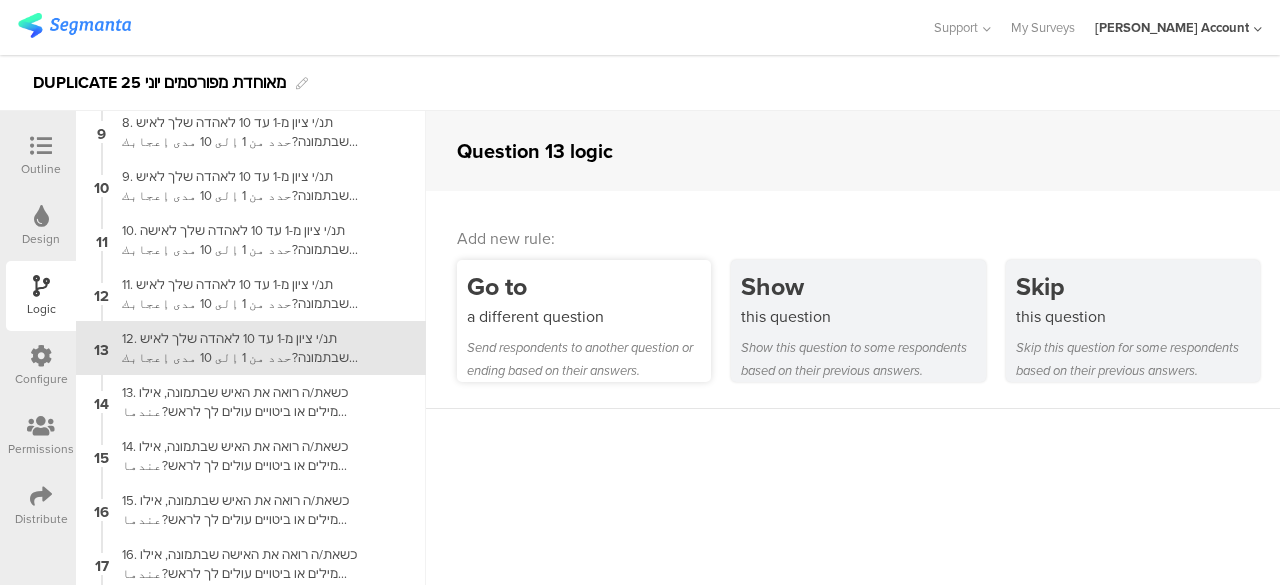 click on "Go to
a different question
Send respondents to another question or ending based on their answers." at bounding box center [584, 321] 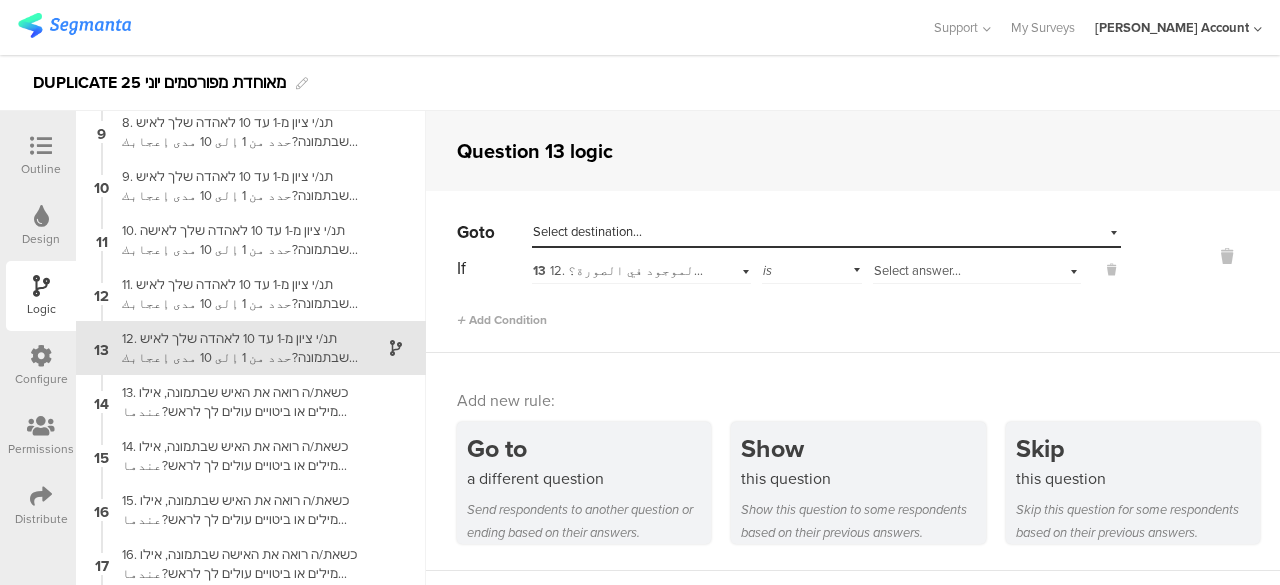 click on "Select destination..." at bounding box center [587, 231] 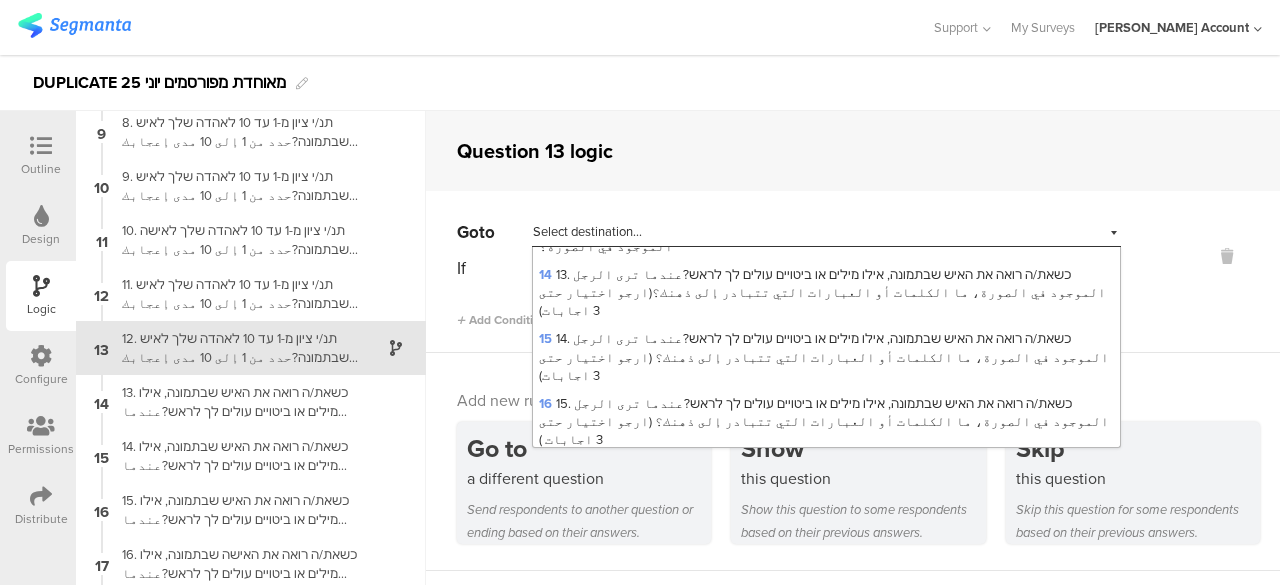scroll, scrollTop: 727, scrollLeft: 0, axis: vertical 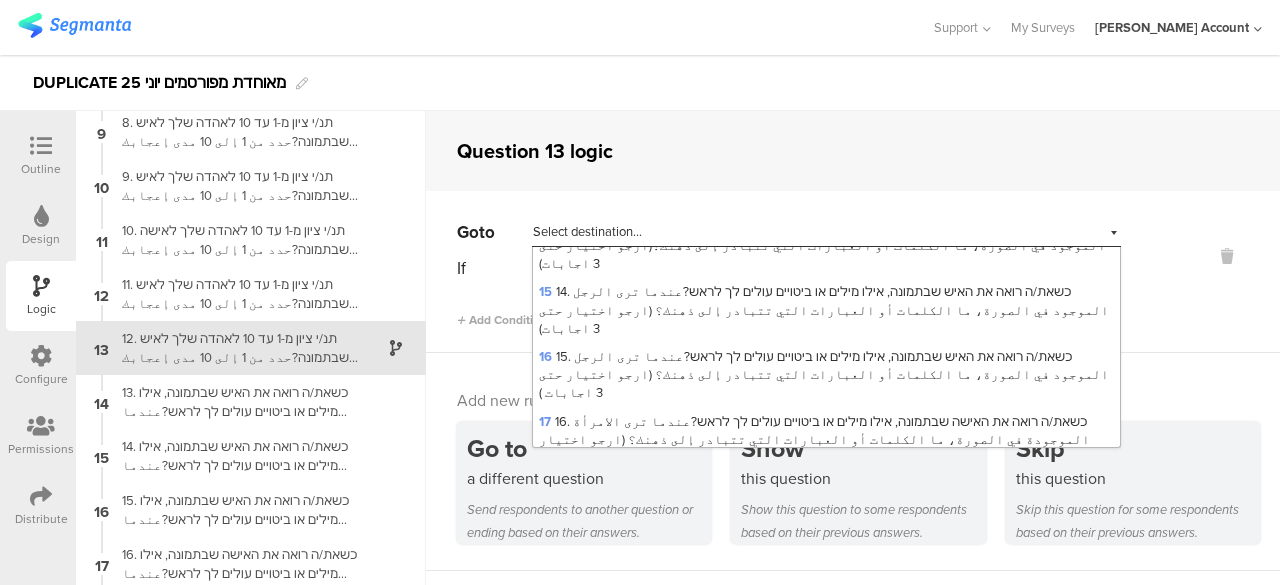 click on "Ending A" at bounding box center (564, 717) 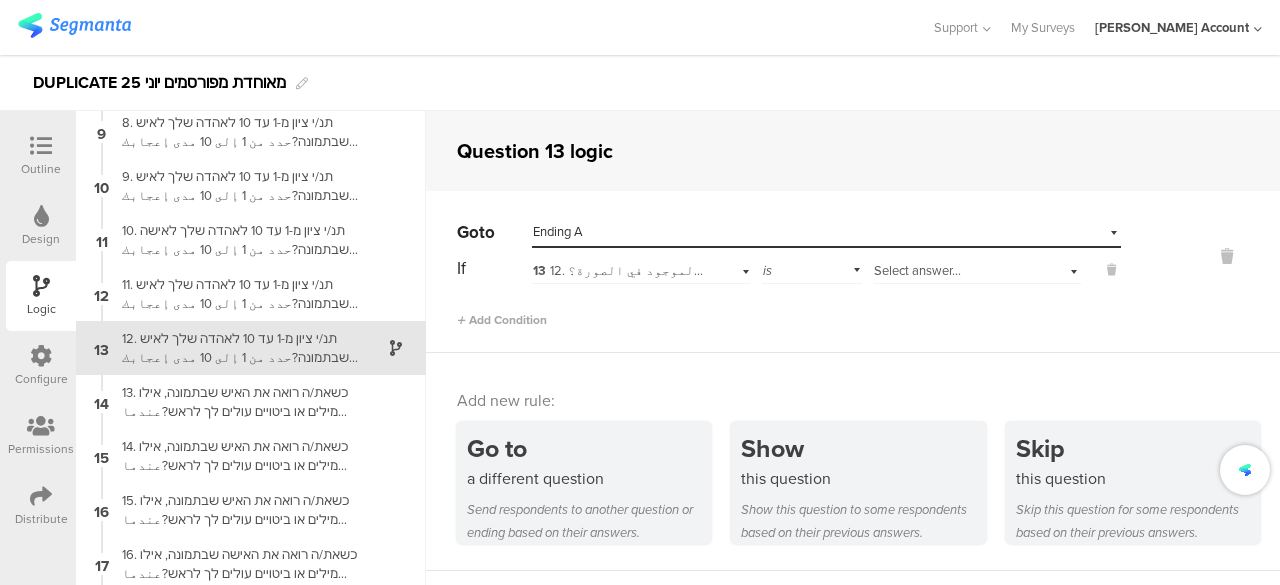 click on "Add Condition" at bounding box center [789, 311] 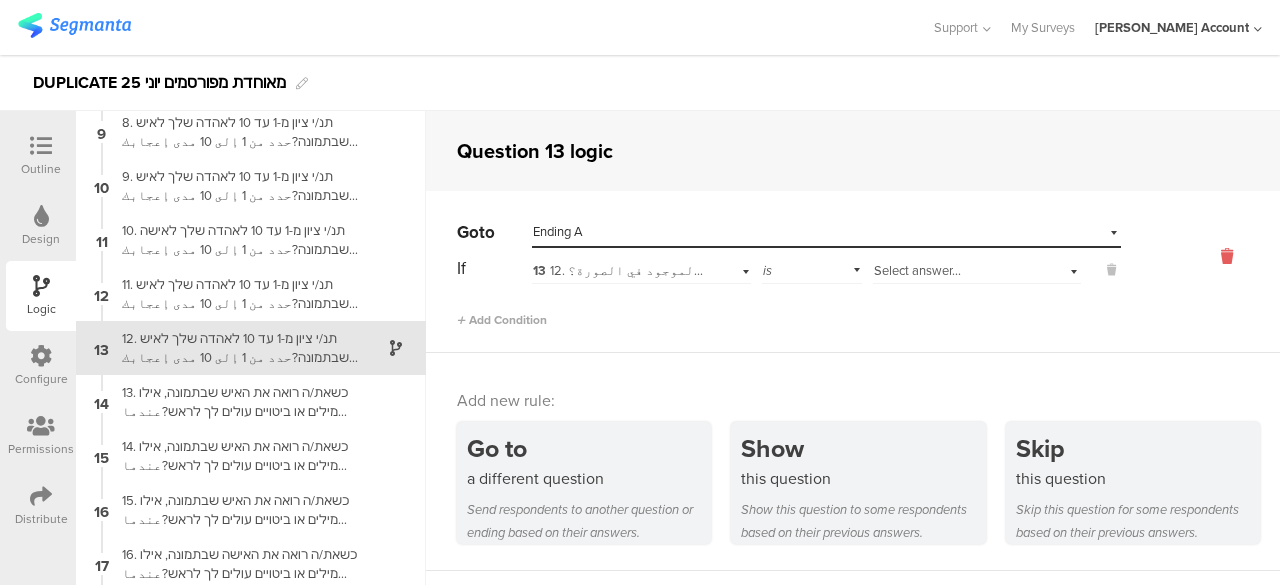 click at bounding box center [1227, 256] 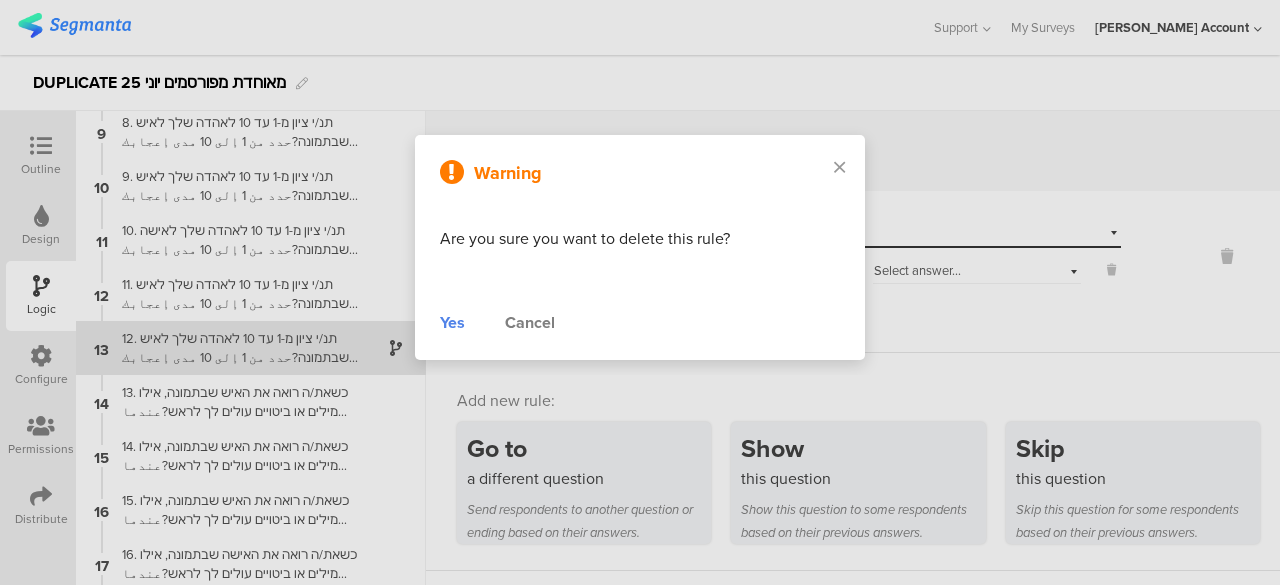 click on "Yes" at bounding box center (452, 323) 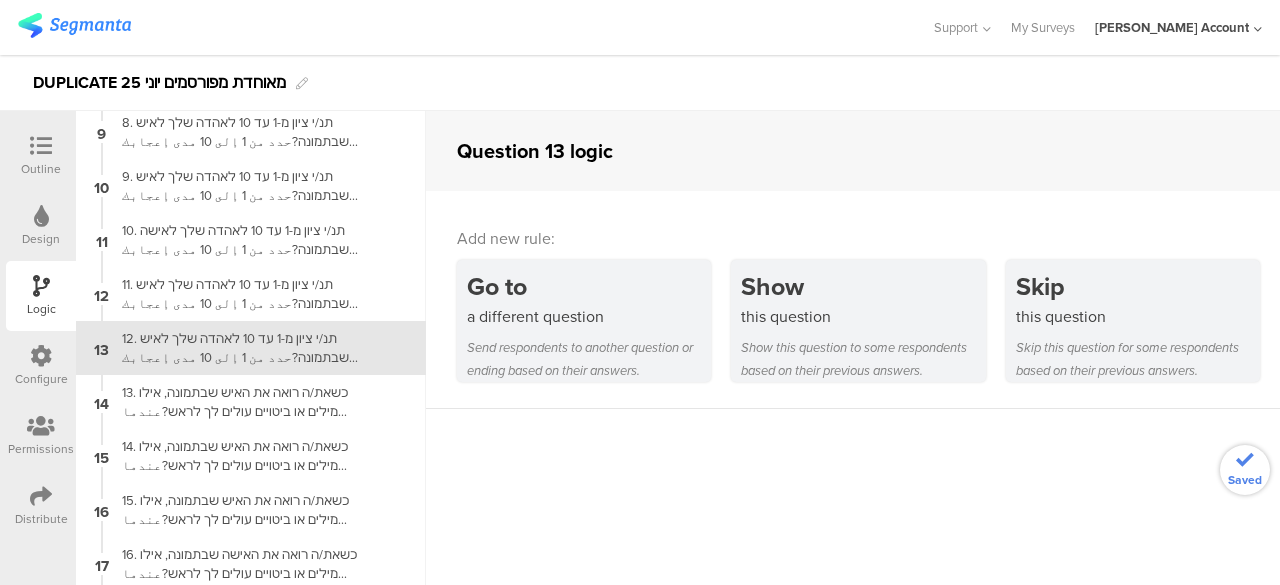 click on "Question 13 logic
Add new rule:
Go to
a different question
Send respondents to another question or ending based on their answers.
Show
this question
Show this question to some respondents based on their previous answers.
Skip
this question
Skip this question for some respondents based on their previous answers.
Please select a question in order to apply survey logic" at bounding box center (853, 348) 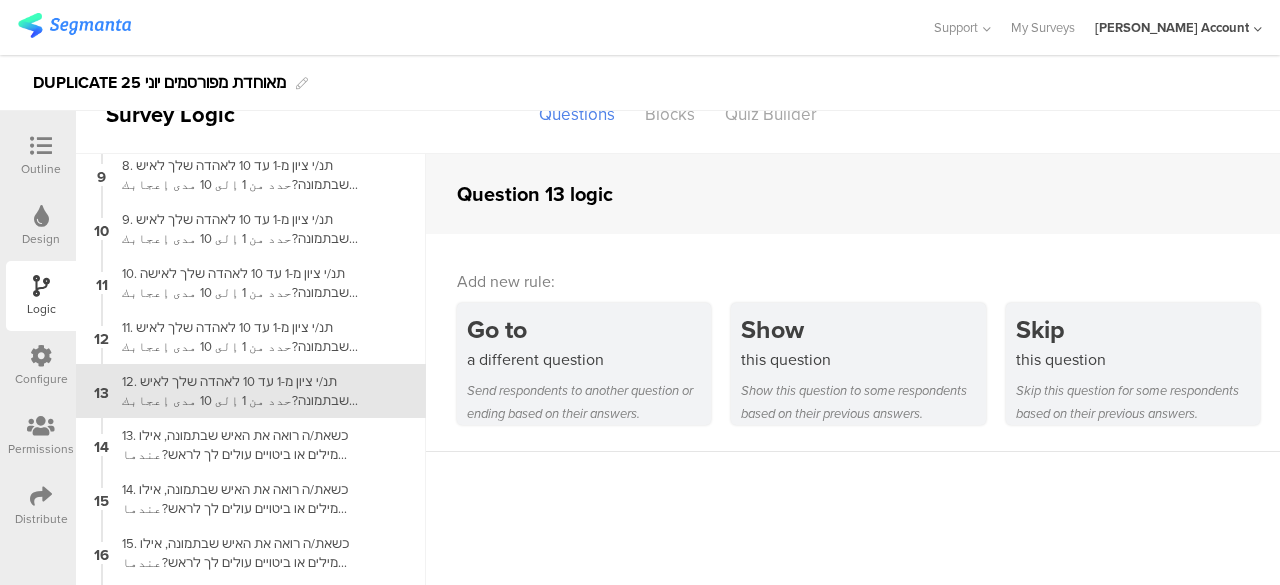 scroll, scrollTop: 0, scrollLeft: 0, axis: both 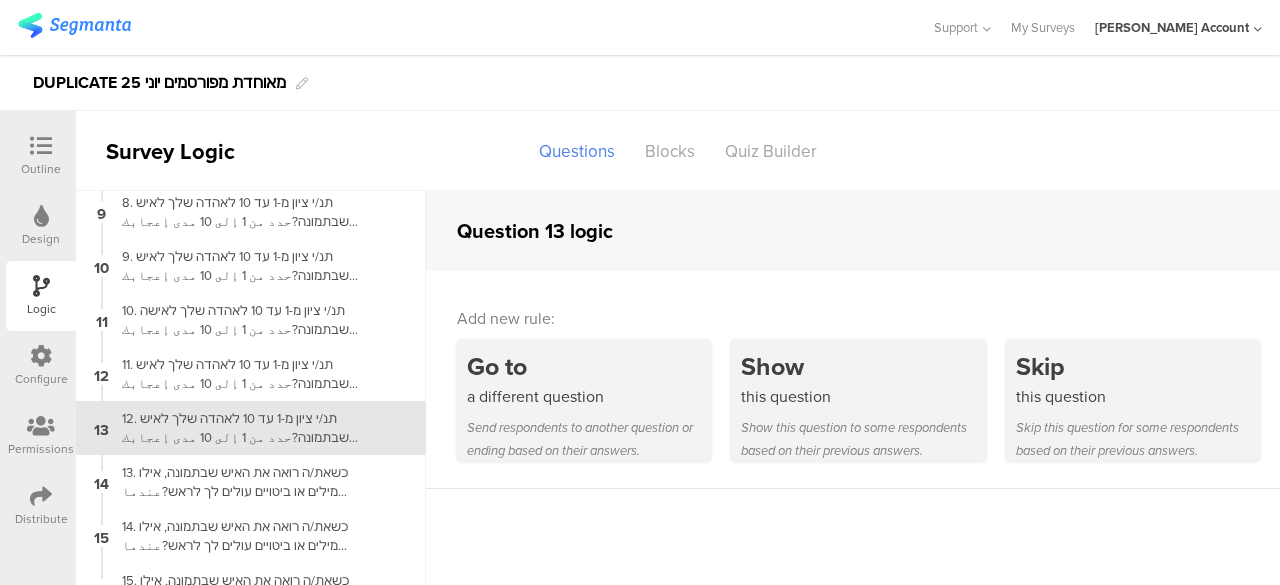 click at bounding box center (41, 147) 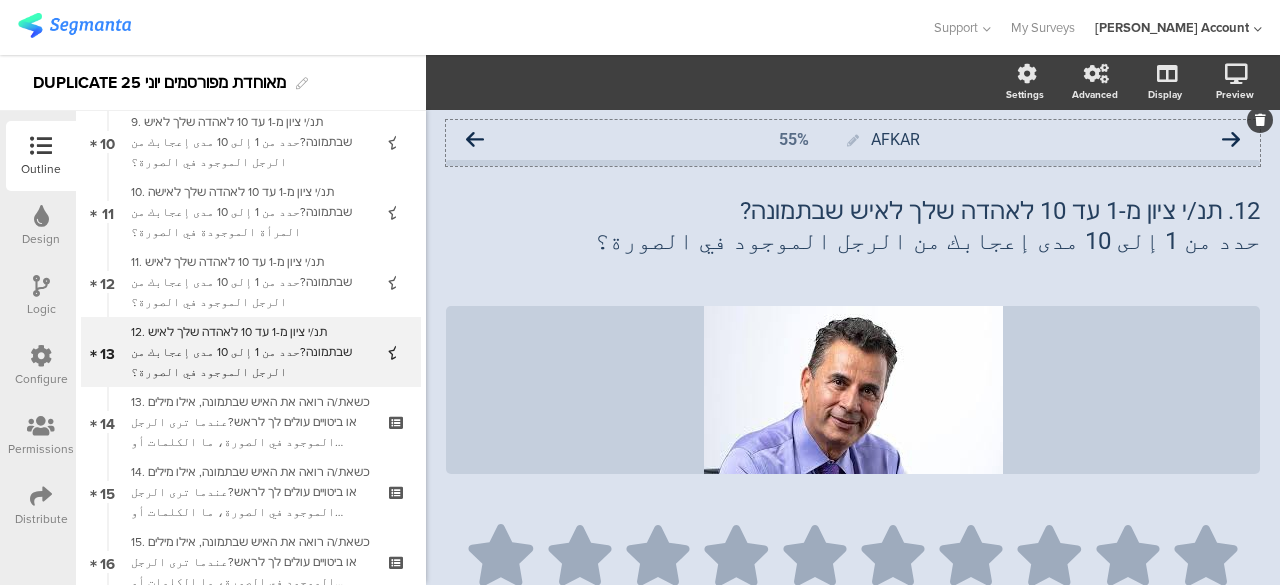 scroll, scrollTop: 718, scrollLeft: 0, axis: vertical 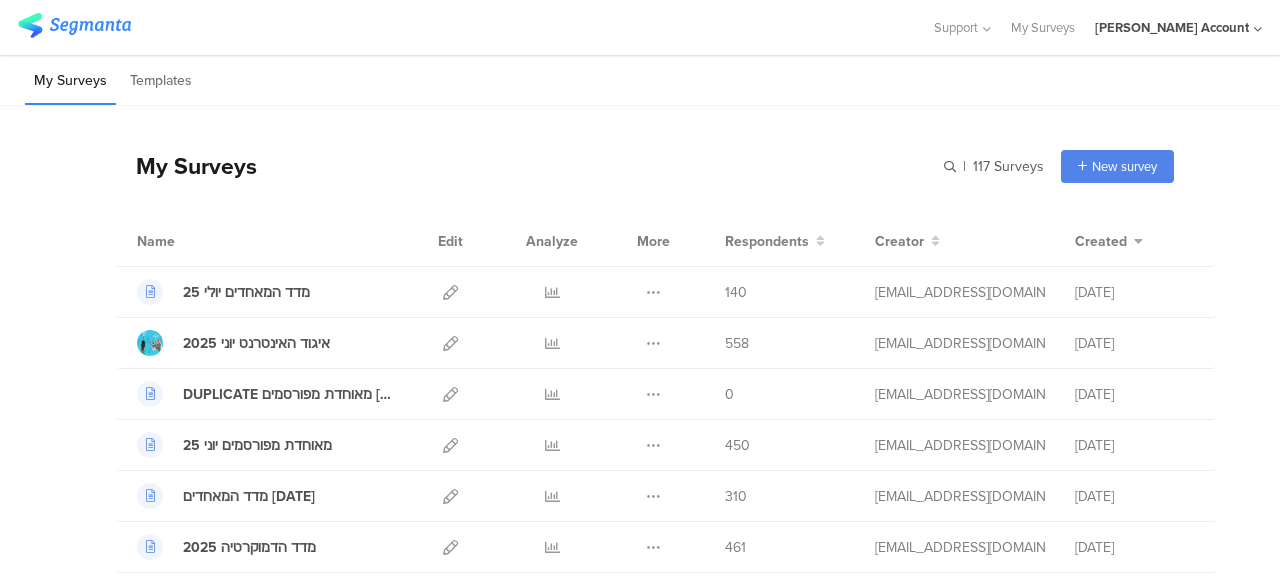 click on "My Surveys
|
117 Surveys
New survey
Start from scratch
Choose from templates" at bounding box center [645, 166] 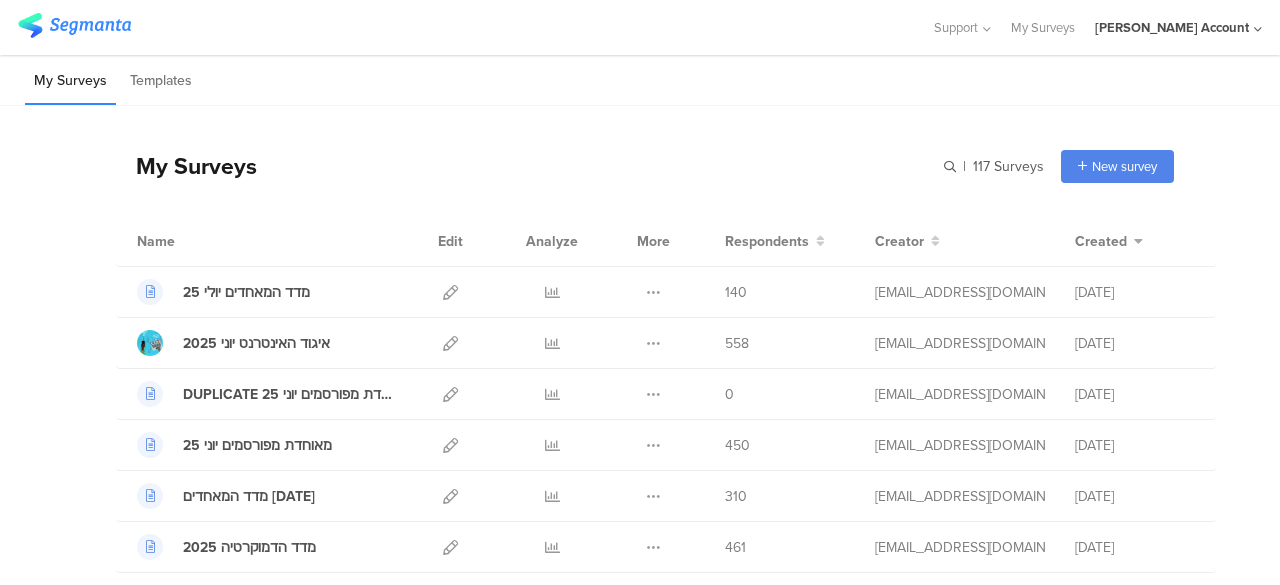 scroll, scrollTop: 0, scrollLeft: 0, axis: both 